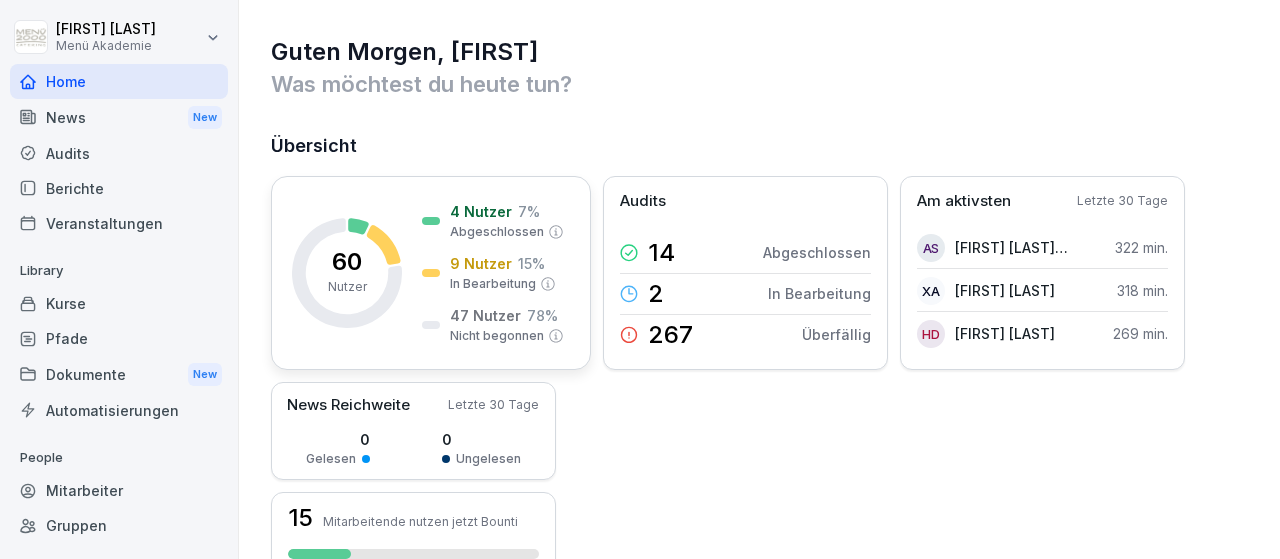 scroll, scrollTop: 0, scrollLeft: 0, axis: both 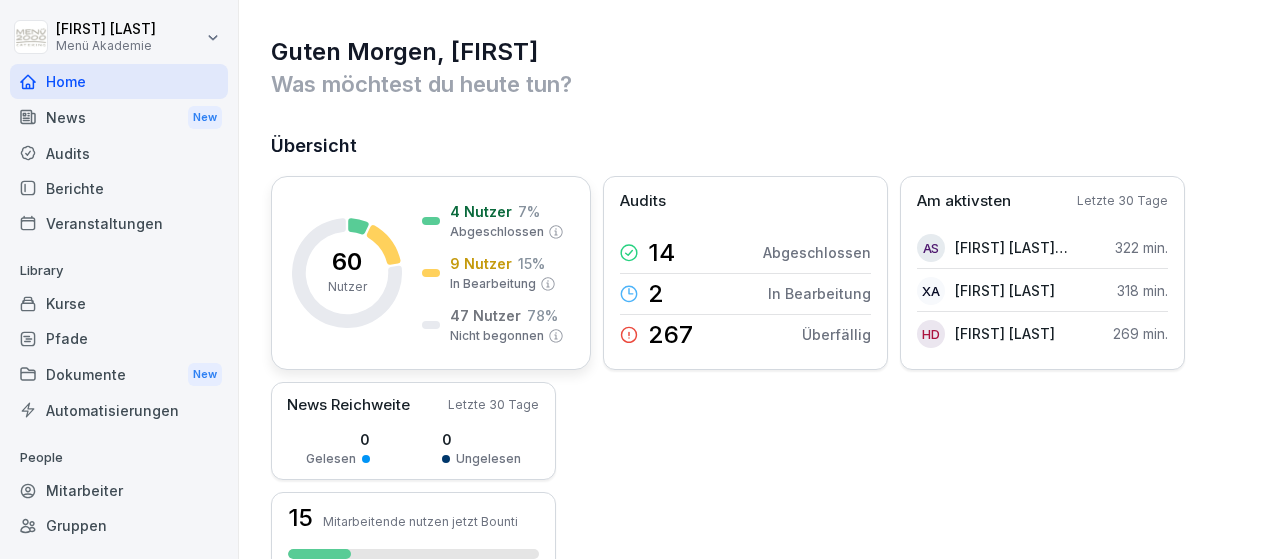 click on "60" at bounding box center [347, 262] 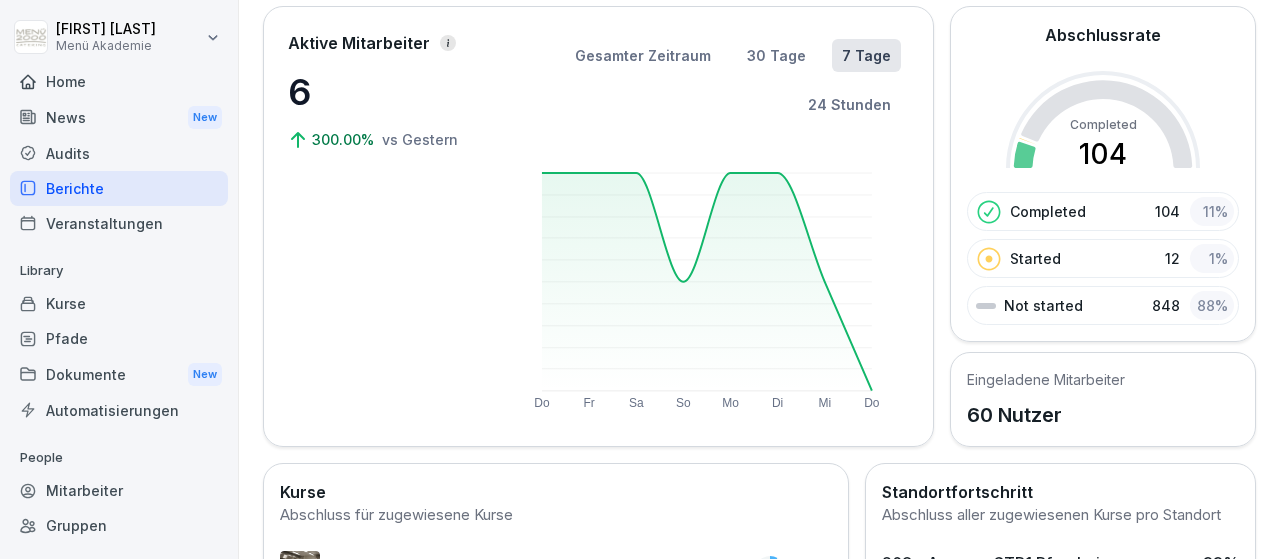 scroll, scrollTop: 0, scrollLeft: 0, axis: both 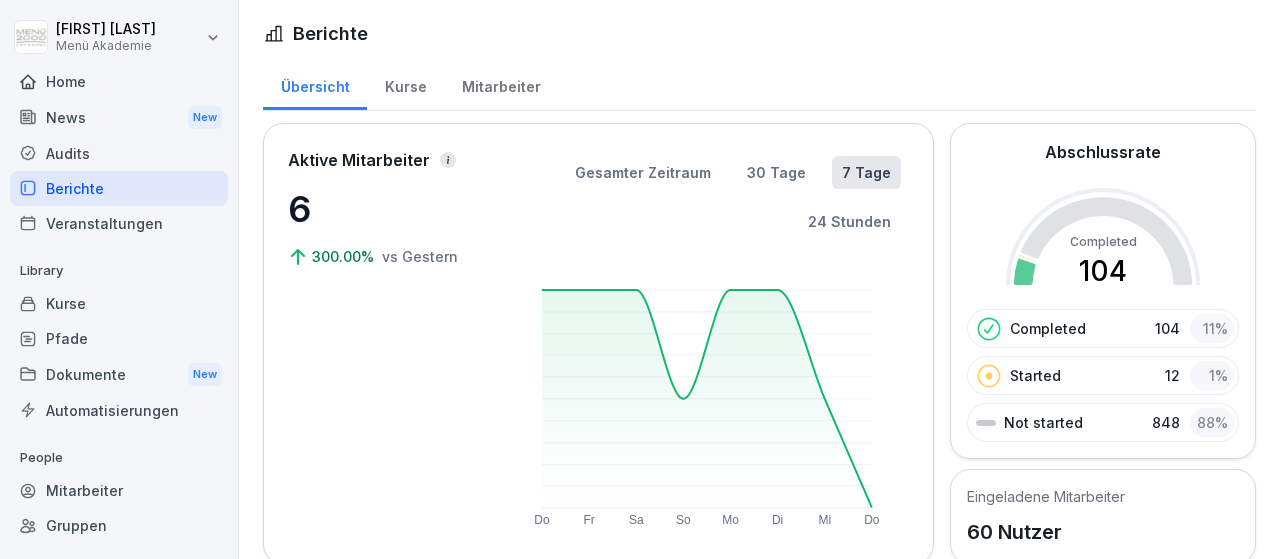 click on "Mitarbeiter" at bounding box center (119, 490) 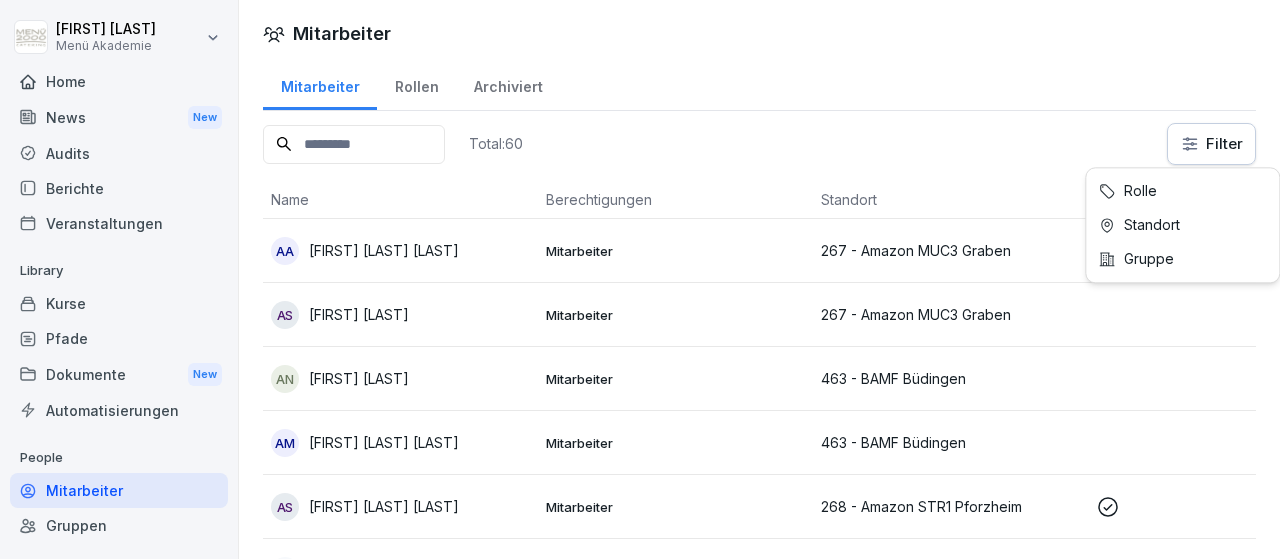 click on "Guten Morgen, [FIRST] [LAST] Menü Akademie Home News New Audits Berichte Veranstaltungen Library Kurse Pfade Dokumente New Automatisierungen People Mitarbeiter Gruppen Standorte Support Einstellungen Mitarbeiter Mitarbeiter Rollen Archiviert Total: 60 Filter Name Berechtigungen Standort Erster Login Rolle AA [FIRST] [LAST] Mitarbeiter 267 - Amazon MUC3 Graben AS [FIRST] [LAST] Mitarbeiter 267 - Amazon MUC3 Graben AN [FIRST] [LAST] Mitarbeiter 463 - BAMF Büdingen AM [FIRST] [LAST] Mitarbeiter 463 - BAMF Büdingen AS [FIRST] [LAST] [LAST] Mitarbeiter 268 - Amazon STR1 Pforzheim AT [FIRST] [LAST] Mitarbeiter 463 - BAMF Büdingen AL [FIRST] [LAST] Mitarbeiter 267 - Amazon MUC3 Graben AL [FIRST] [LAST] Mitarbeiter 267 - Amazon MUC3 Graben AS [FIRST] [LAST] Mitarbeiter 267 - Amazon MUC3 Graben BW [FIRST] [LAST] Mitarbeiter 268 - Amazon STR1 Pforzheim CF [FIRST] [LAST] Mitarbeiter 267 - Amazon MUC3 Graben CK [FIRST] [LAST] Mitarbeiter 267 - Amazon MUC3 Graben DA [FIRST] [LAST] Mitarbeiter 268 - Amazon STR1 Pforzheim" at bounding box center [640, 279] 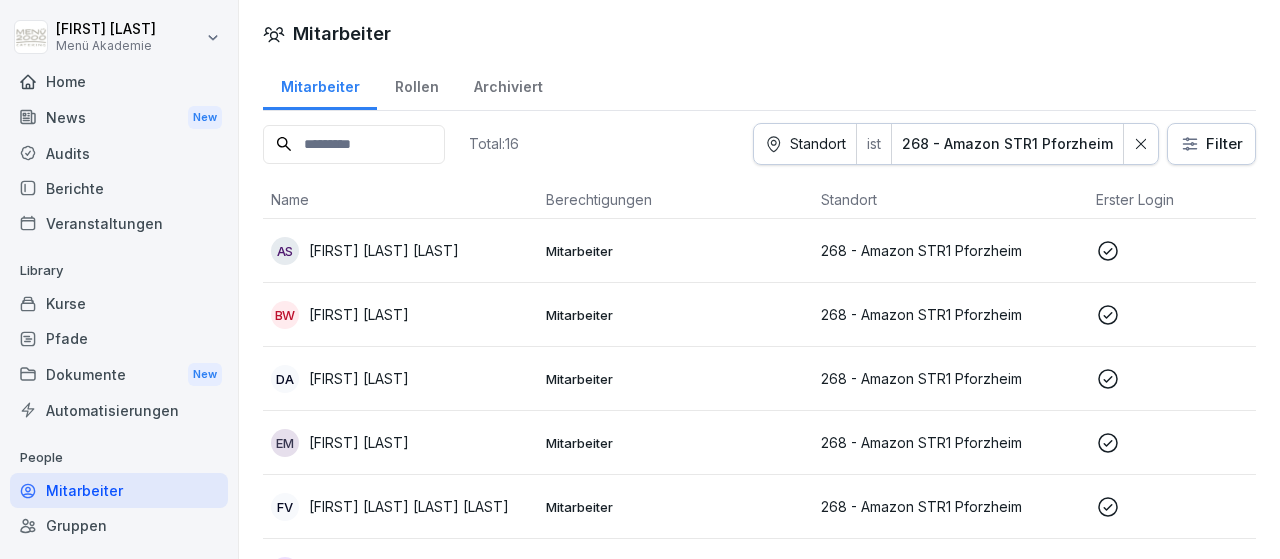 click on "[FIRST] [LAST]" at bounding box center [359, 314] 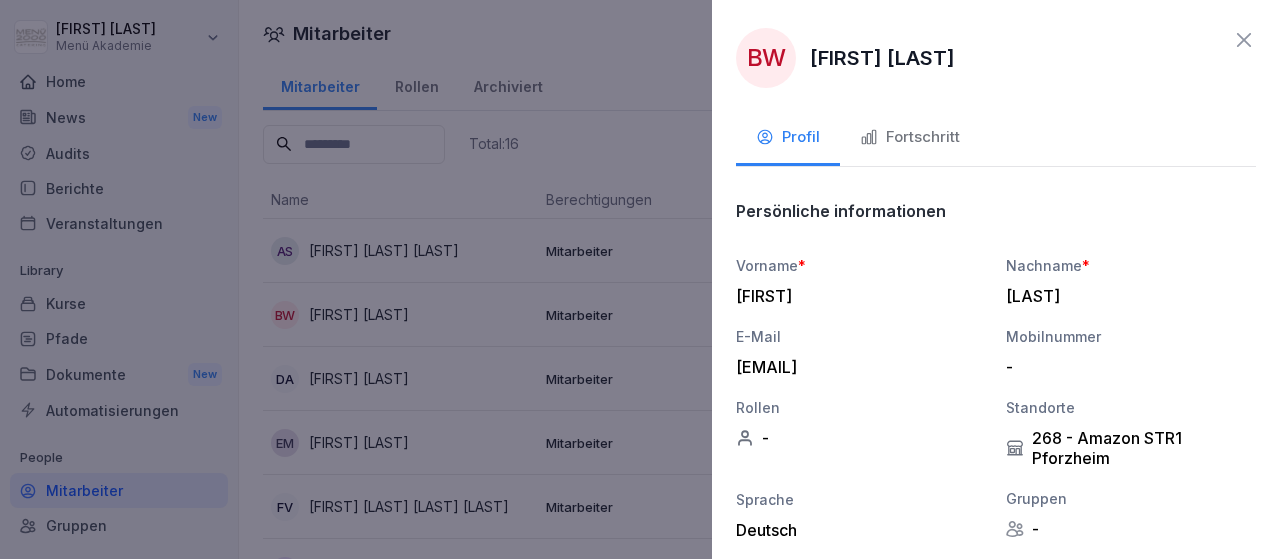 click on "Fortschritt" at bounding box center [910, 137] 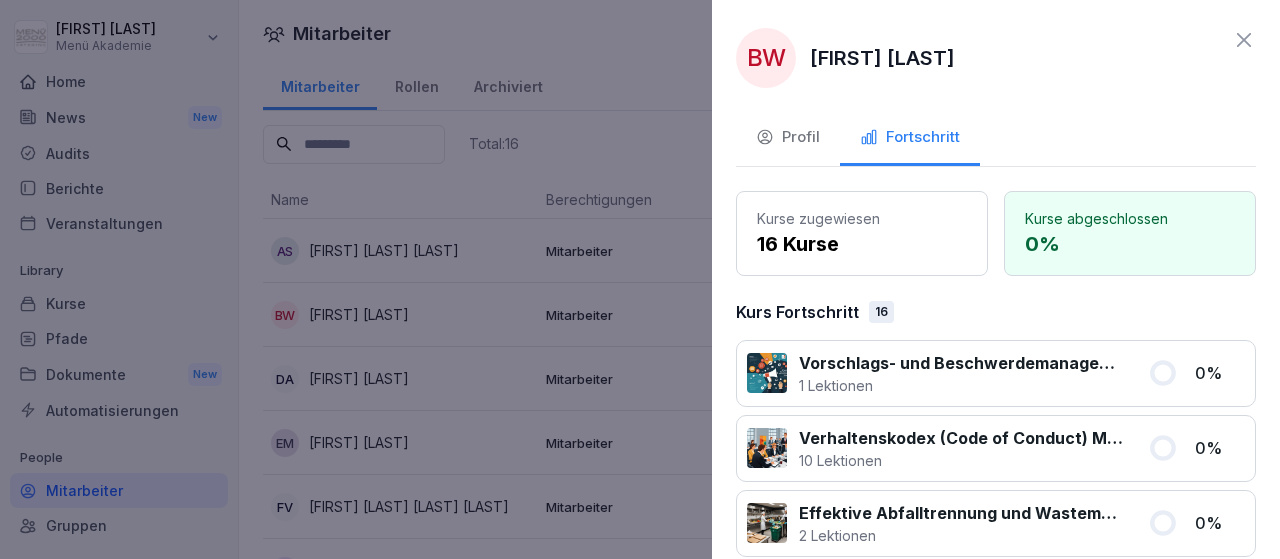 click 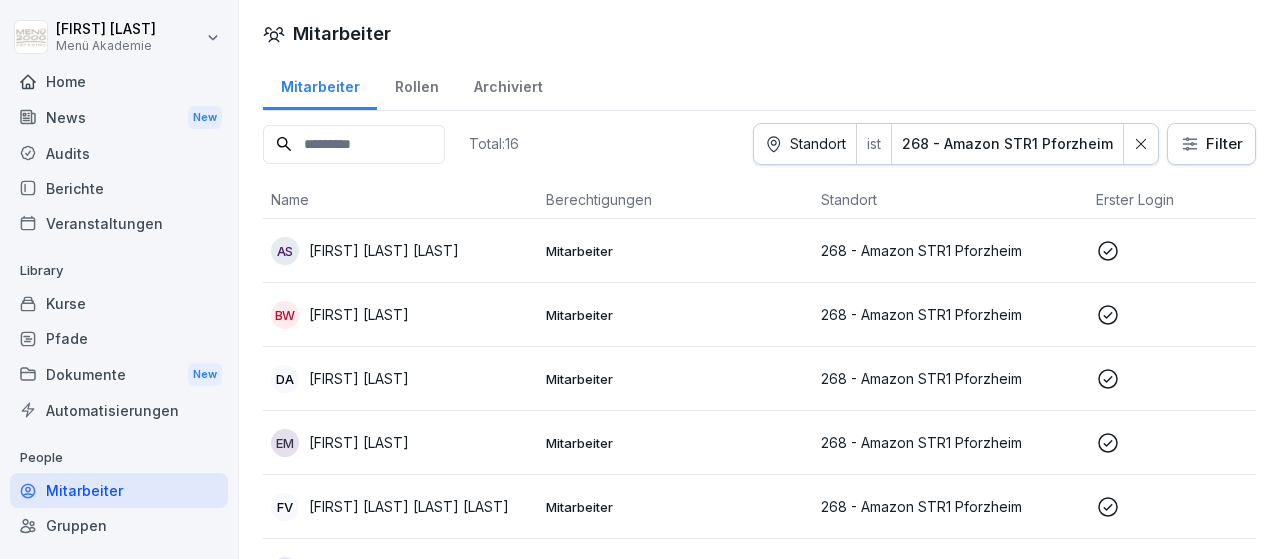 click on "[FIRST] [LAST]" at bounding box center [359, 378] 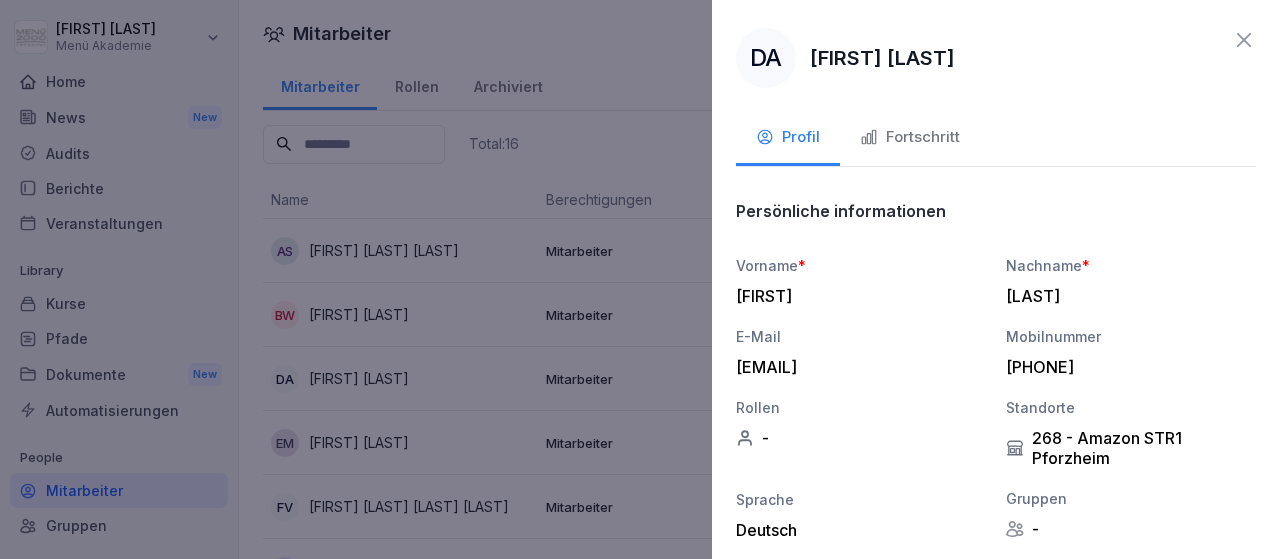 click on "Fortschritt" at bounding box center [910, 137] 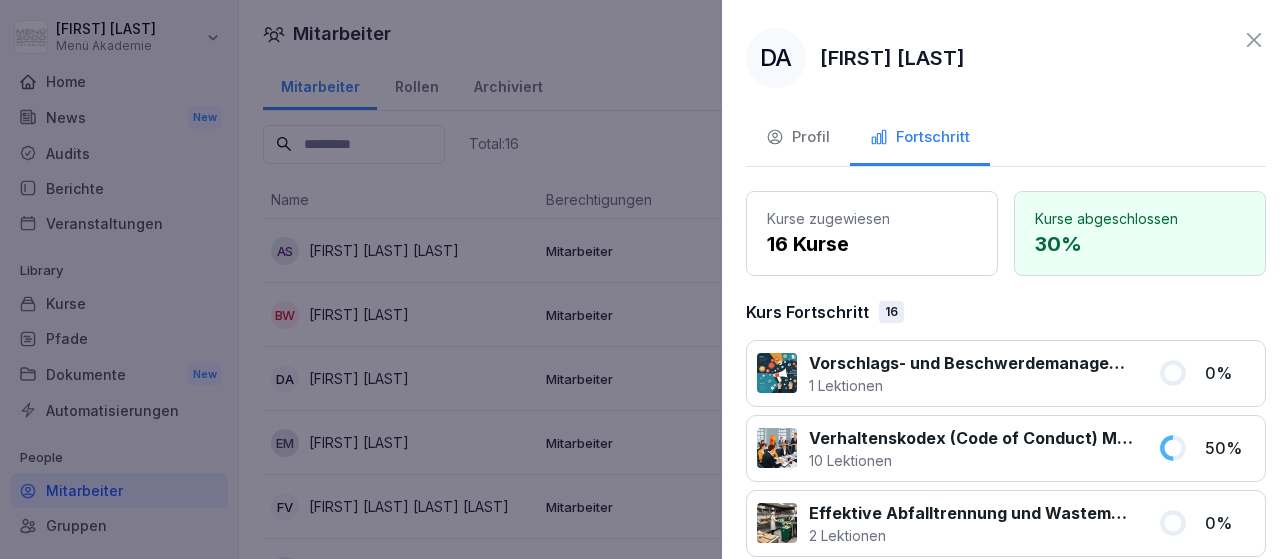 click at bounding box center [640, 279] 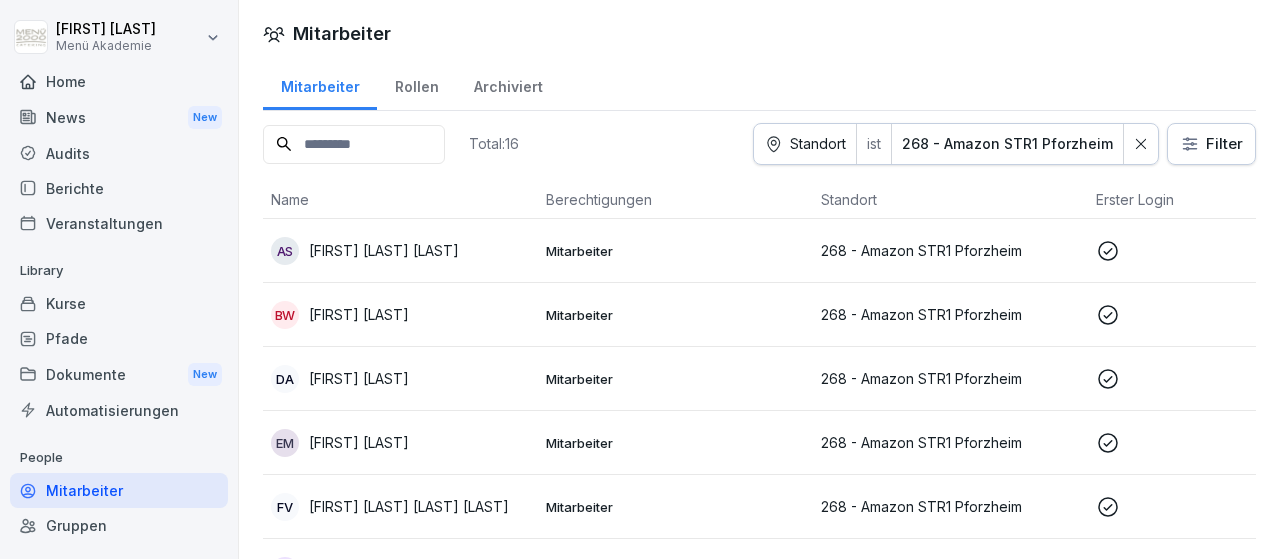 click on "[FIRST] [LAST]" at bounding box center (359, 442) 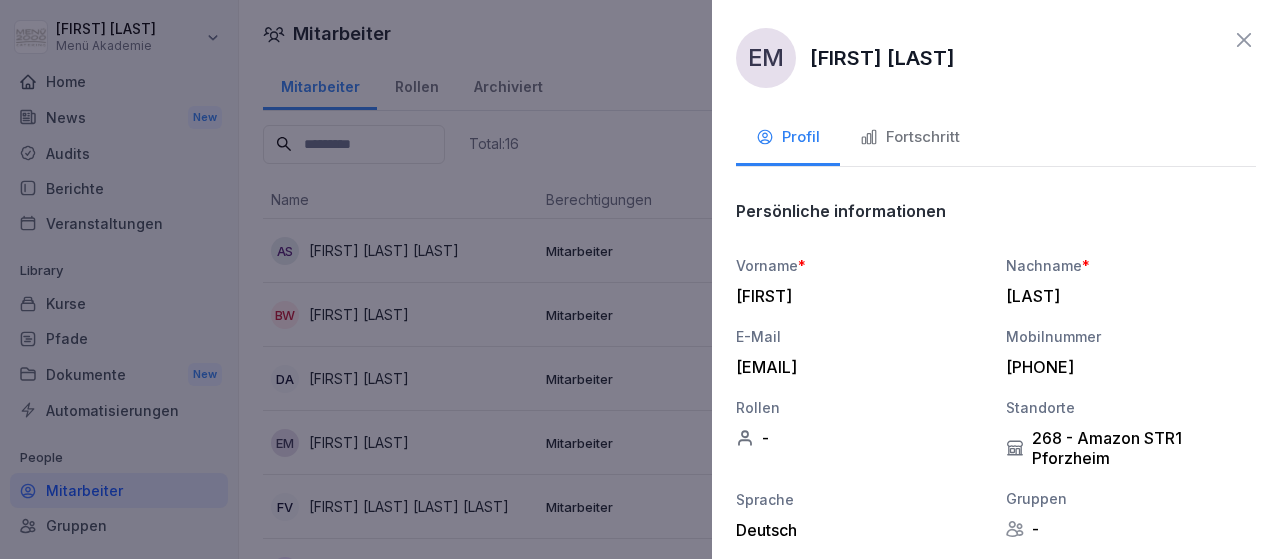 click on "Fortschritt" at bounding box center (910, 137) 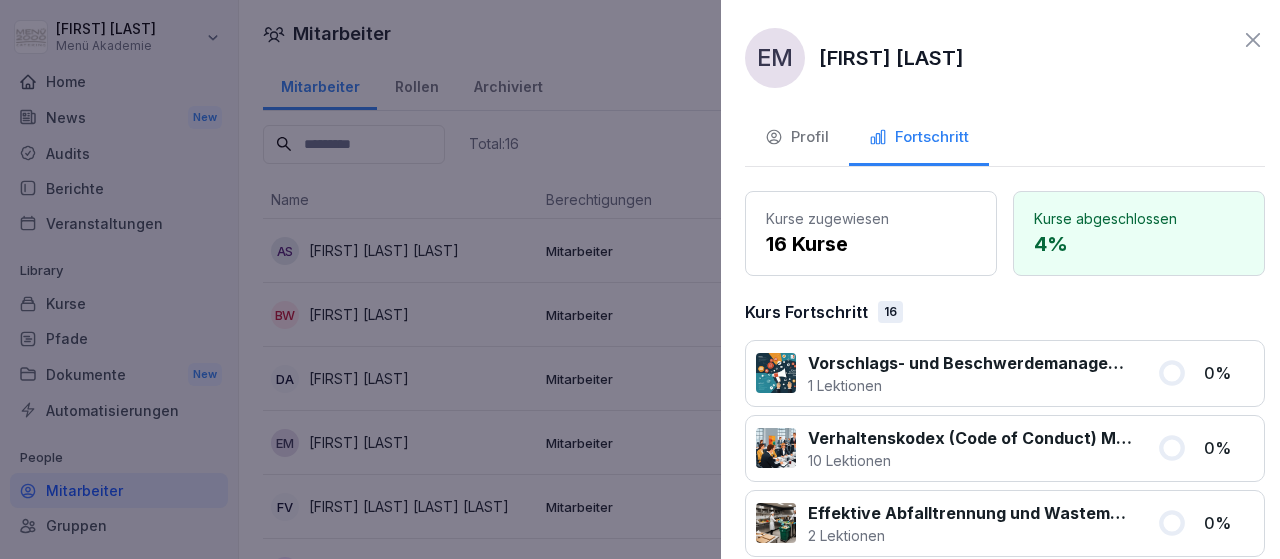 click at bounding box center (640, 279) 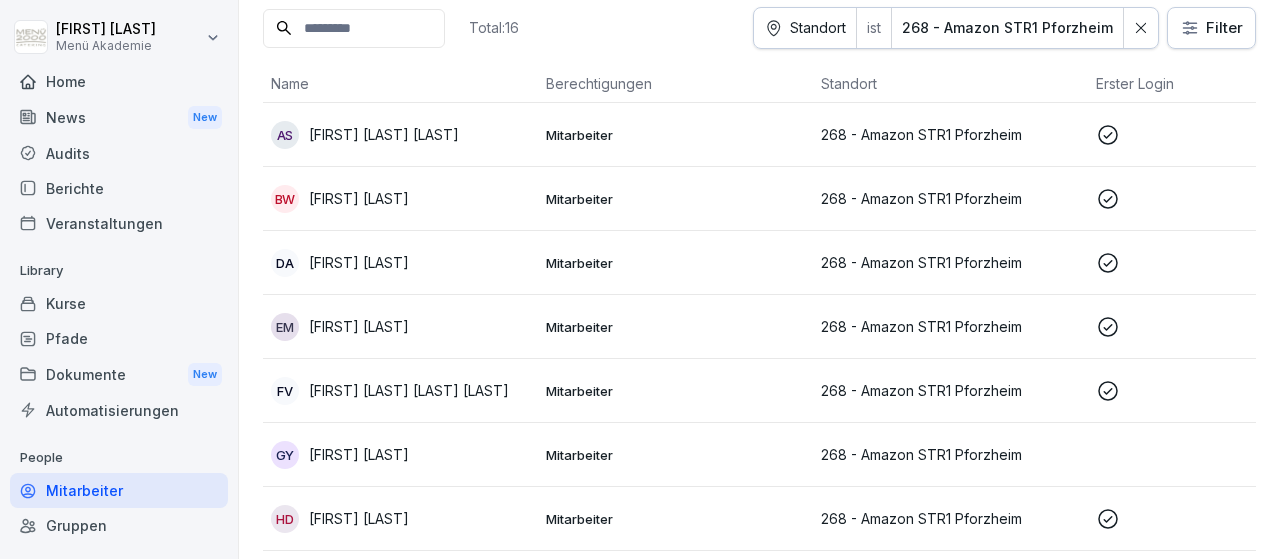 click on "[FIRST] [LAST] [LAST] [LAST]" at bounding box center (409, 390) 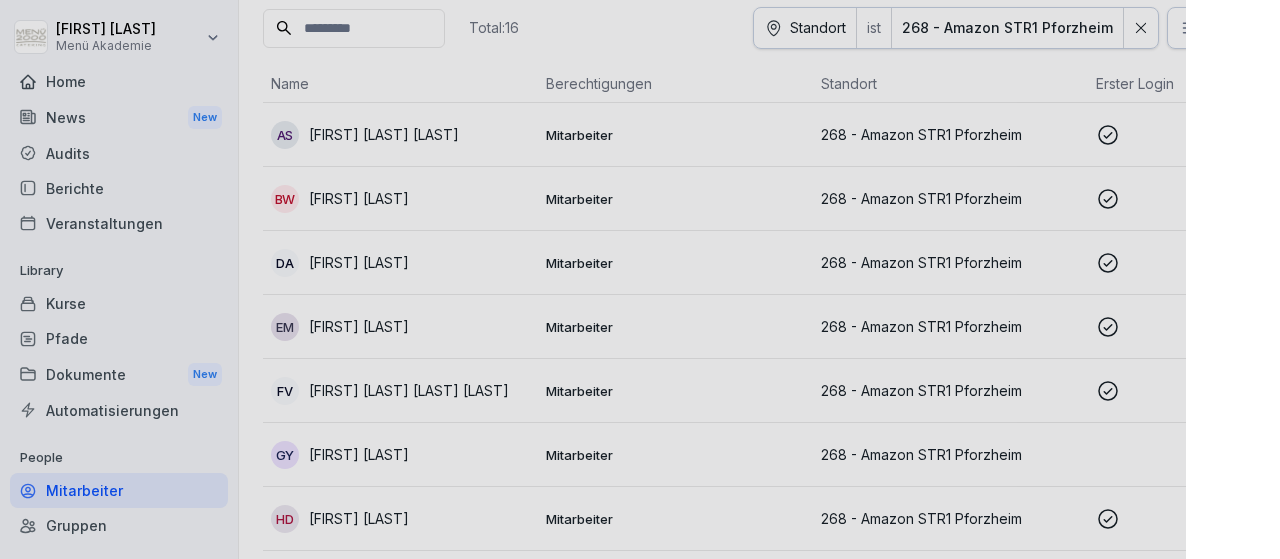 scroll, scrollTop: 116, scrollLeft: 0, axis: vertical 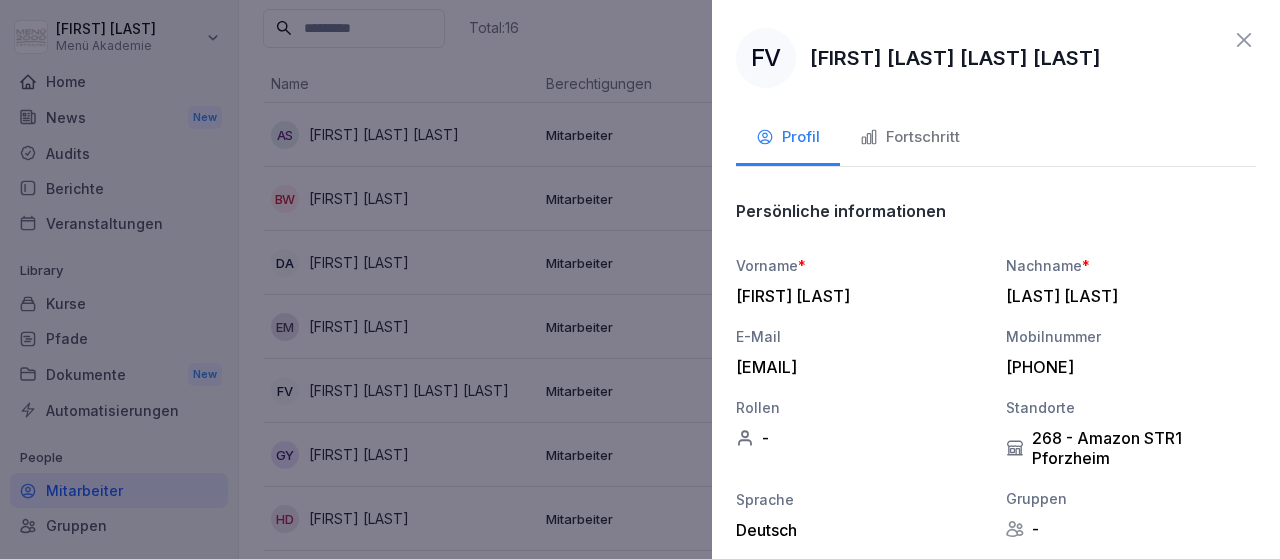 click on "Fortschritt" at bounding box center (910, 137) 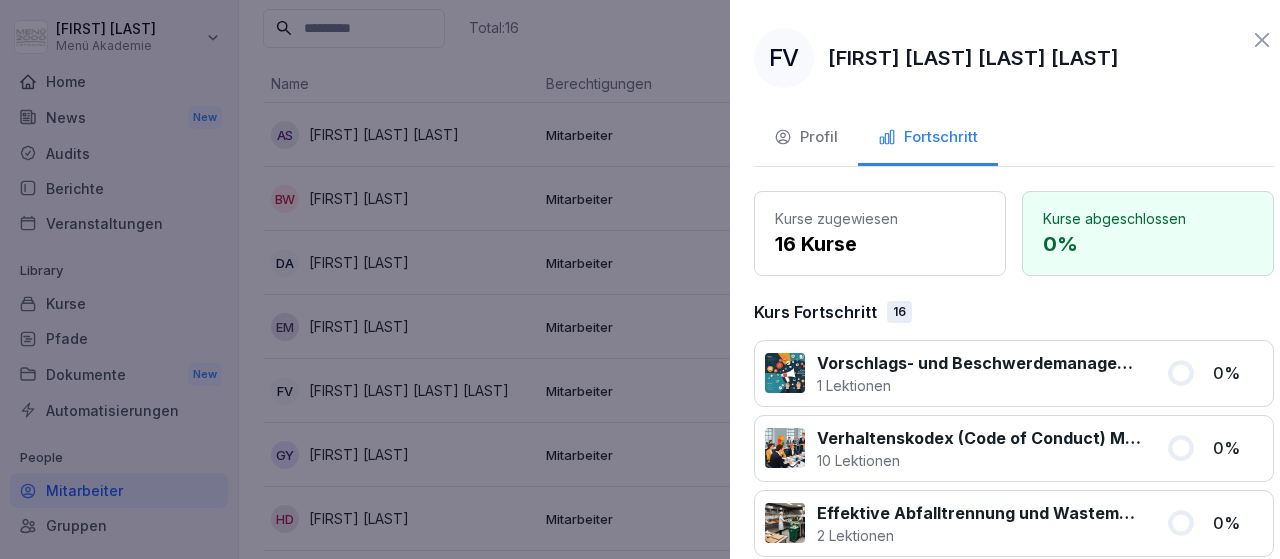 click at bounding box center [640, 279] 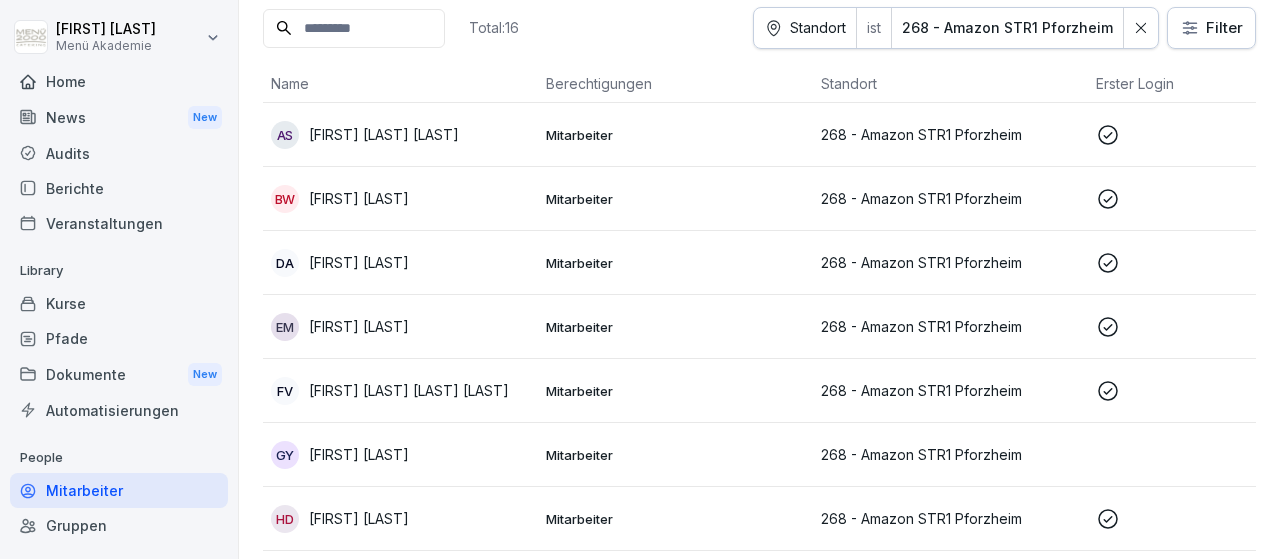 scroll, scrollTop: 116, scrollLeft: 0, axis: vertical 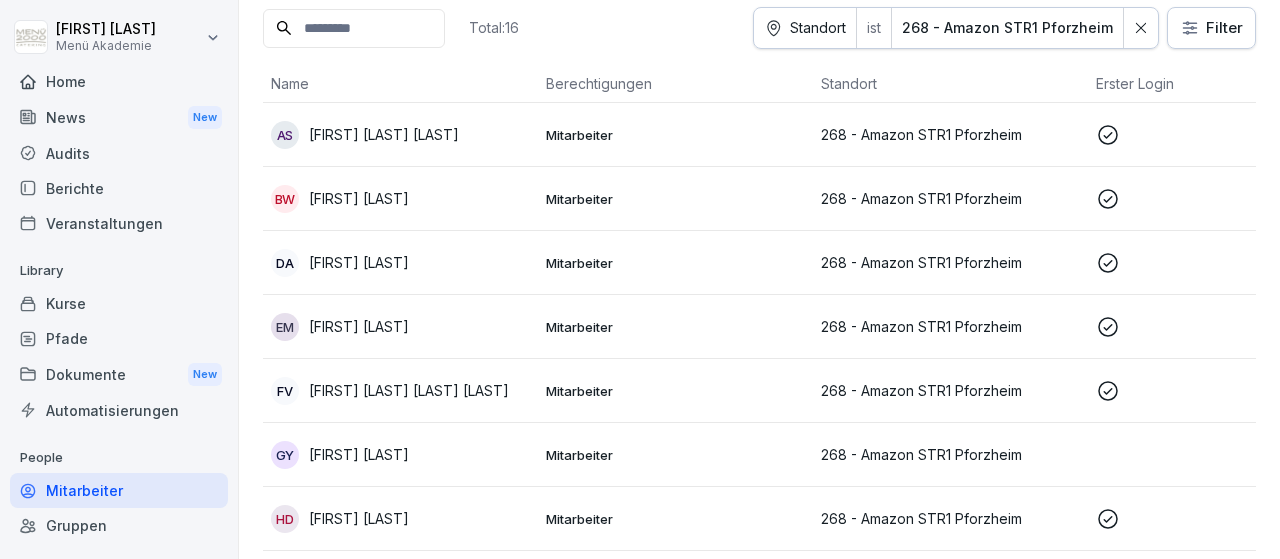 click on "[FIRST] [LAST]" at bounding box center [359, 518] 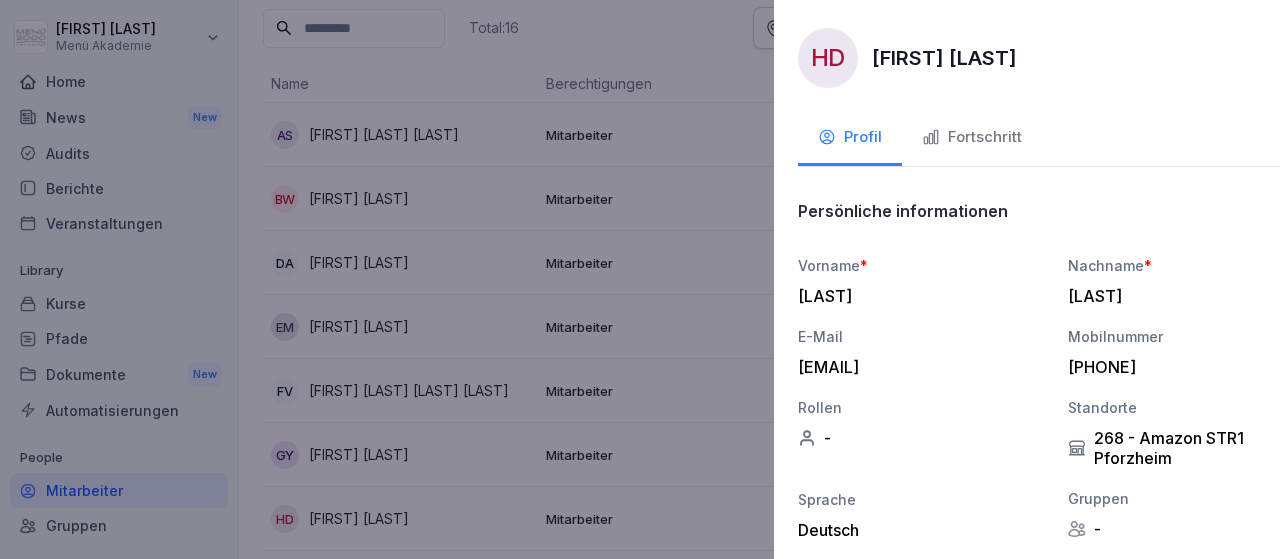 scroll, scrollTop: 116, scrollLeft: 0, axis: vertical 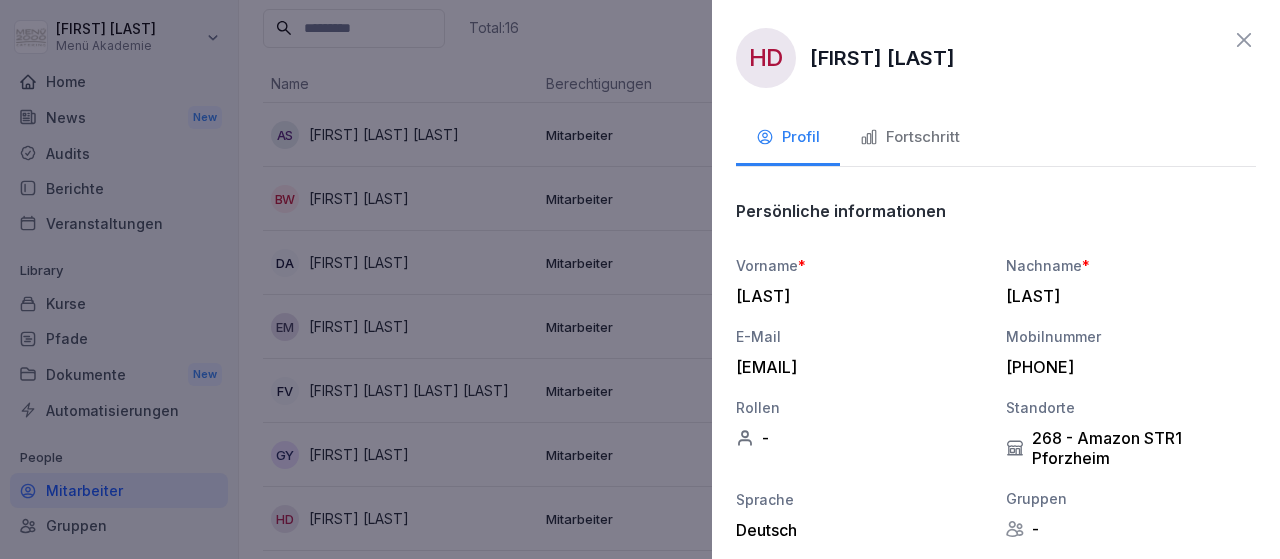 click on "Fortschritt" at bounding box center [910, 137] 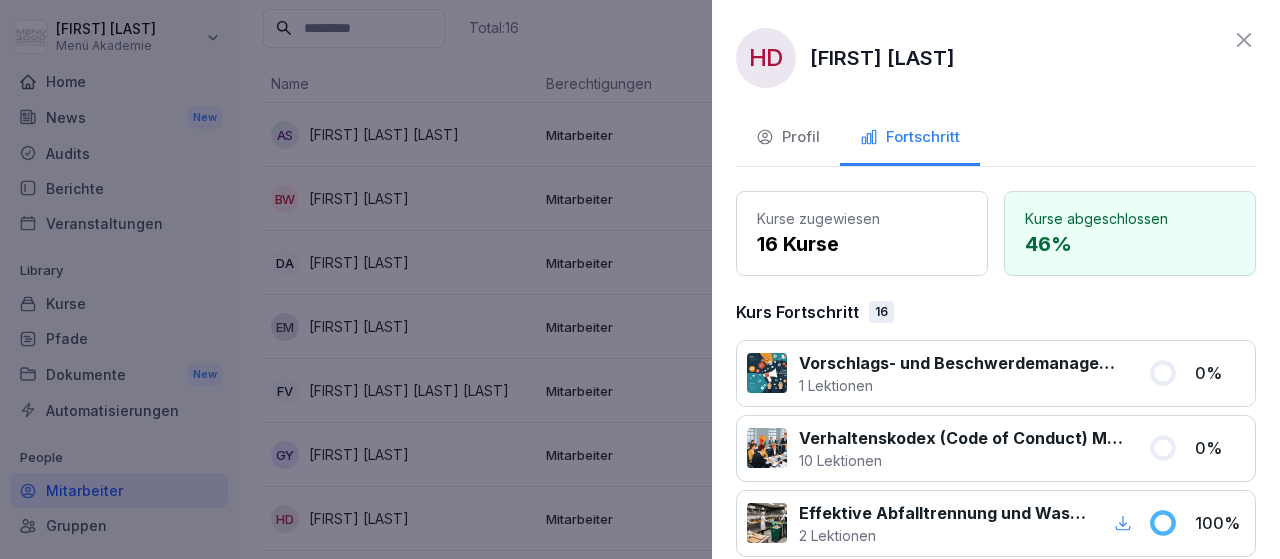 click at bounding box center (640, 279) 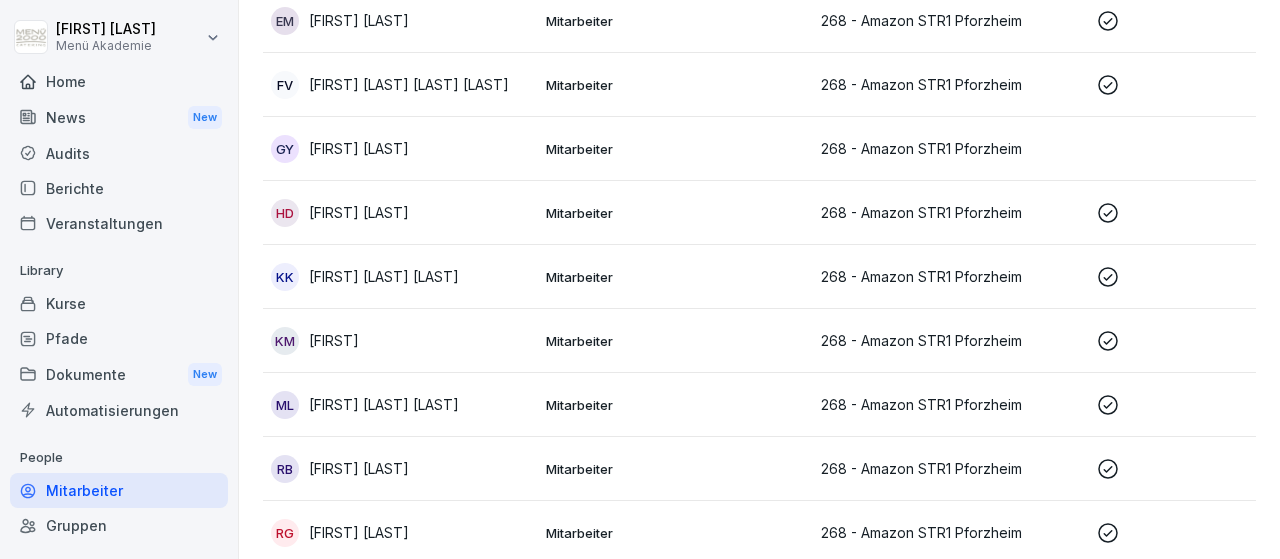 scroll, scrollTop: 464, scrollLeft: 0, axis: vertical 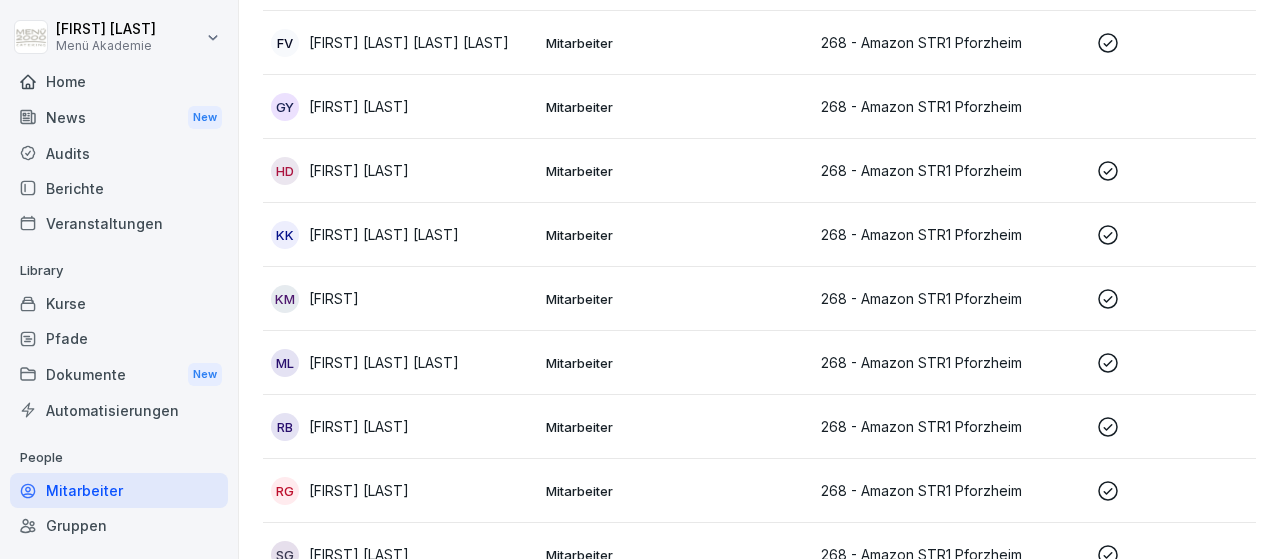 click on "[FIRST]" at bounding box center [334, 298] 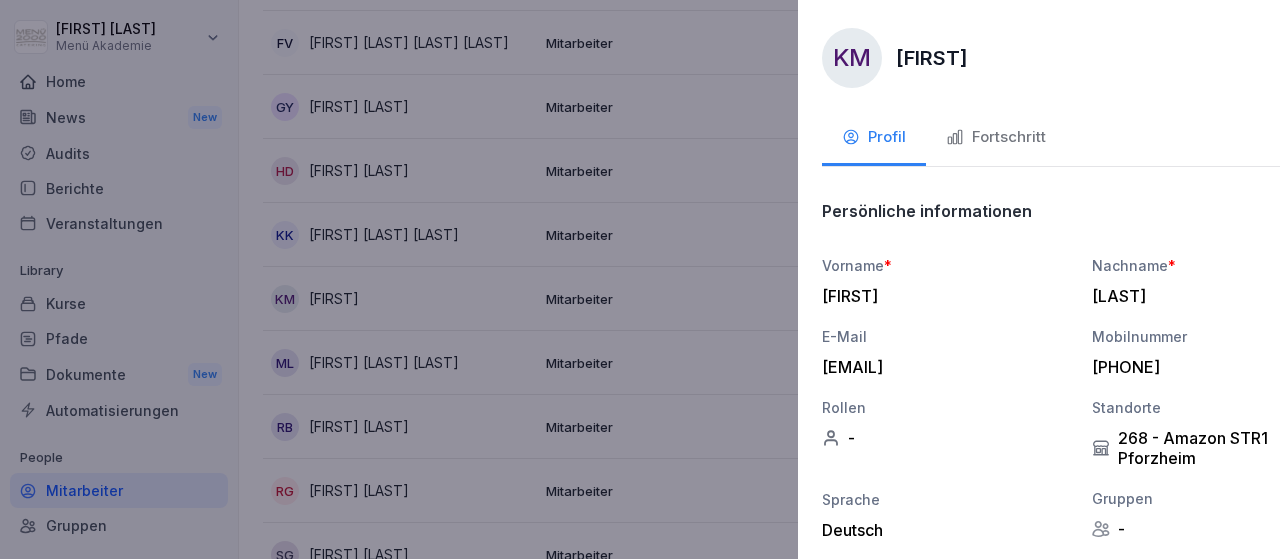 scroll, scrollTop: 464, scrollLeft: 0, axis: vertical 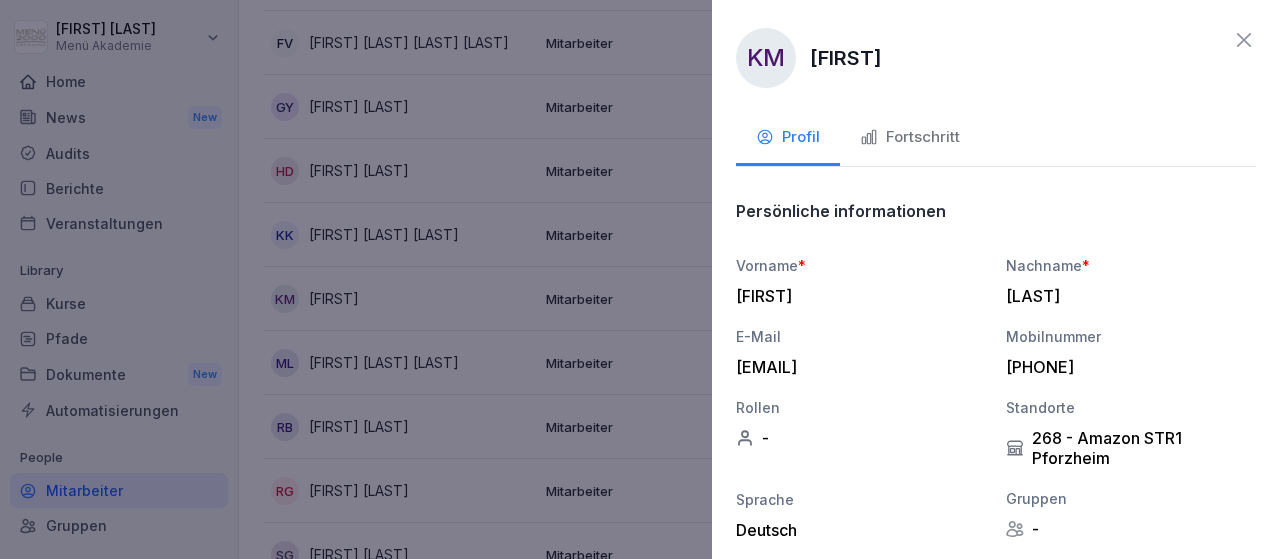 click on "Fortschritt" at bounding box center (910, 137) 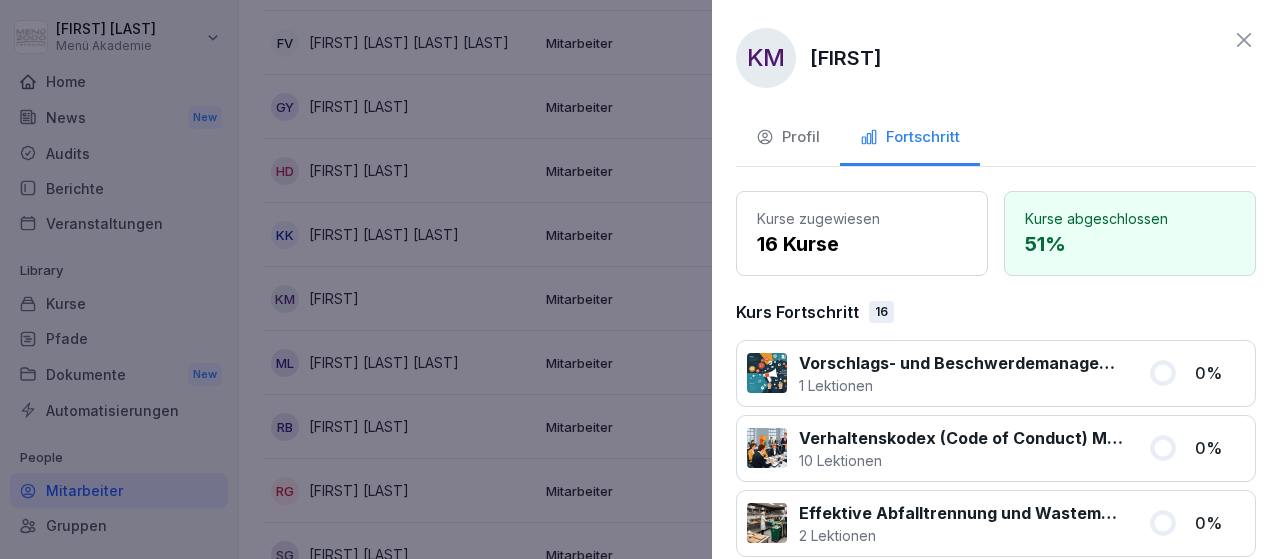 click at bounding box center [640, 279] 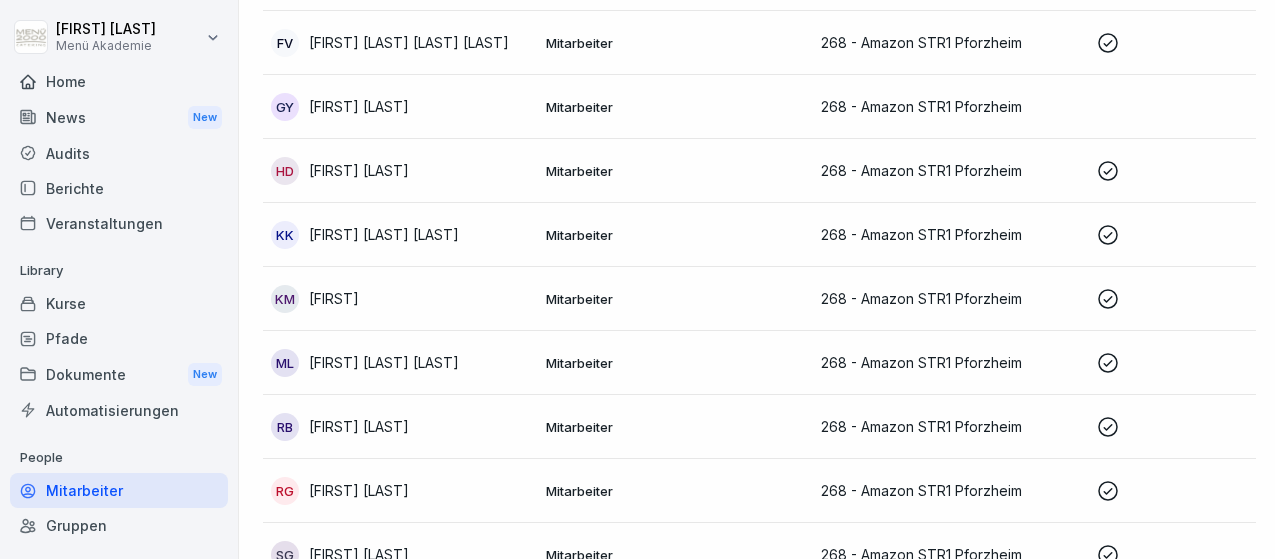 scroll, scrollTop: 464, scrollLeft: 0, axis: vertical 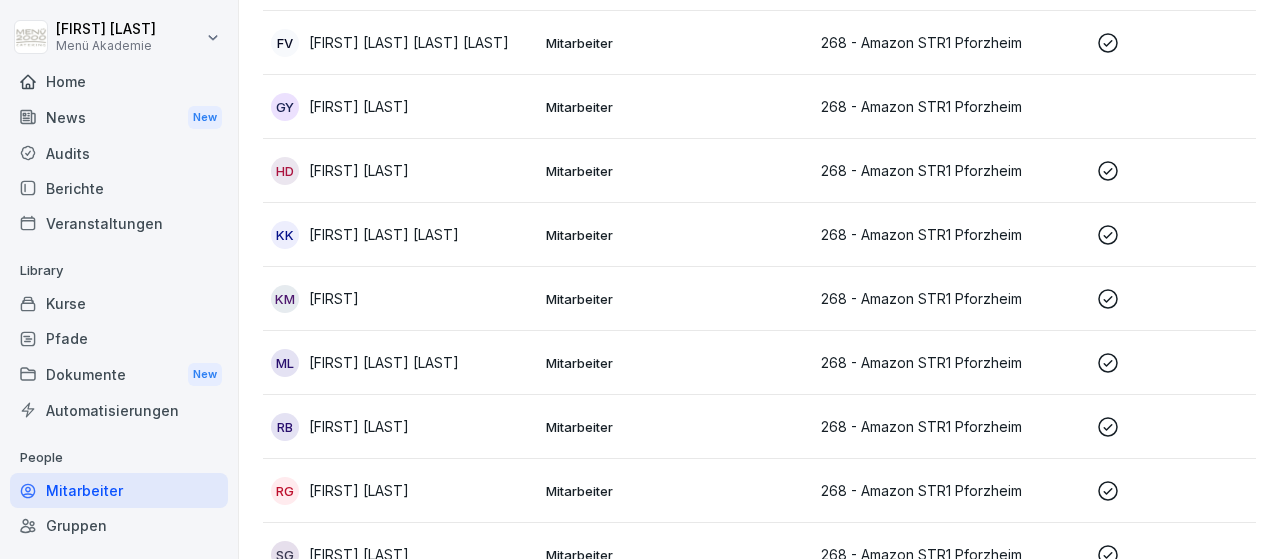 click on "[FIRST] [LAST]" at bounding box center (359, 426) 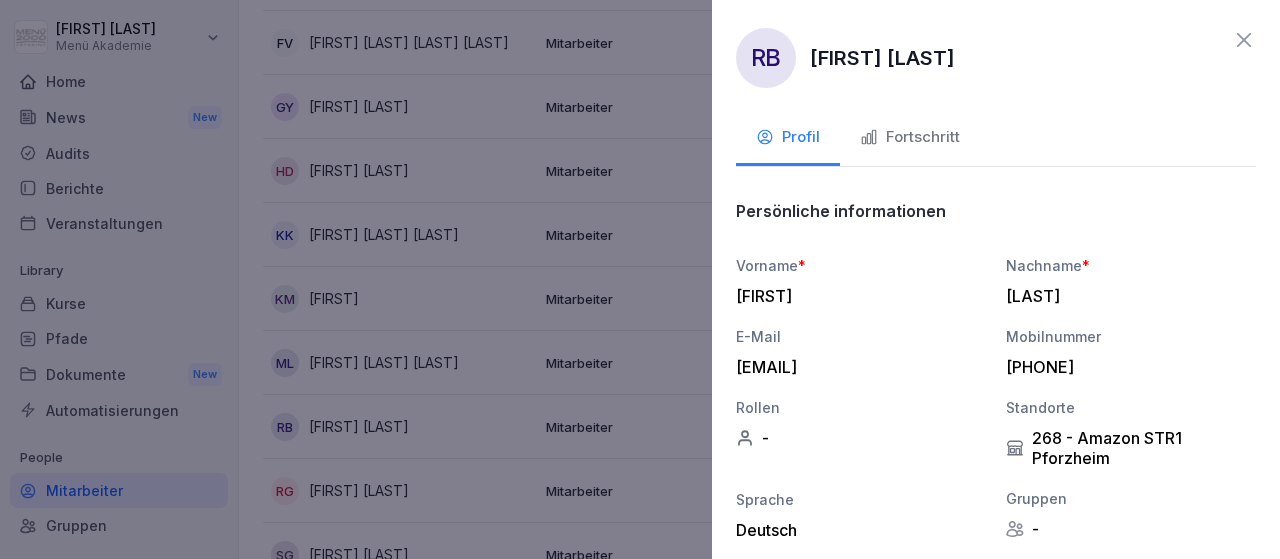 click on "Fortschritt" at bounding box center [910, 137] 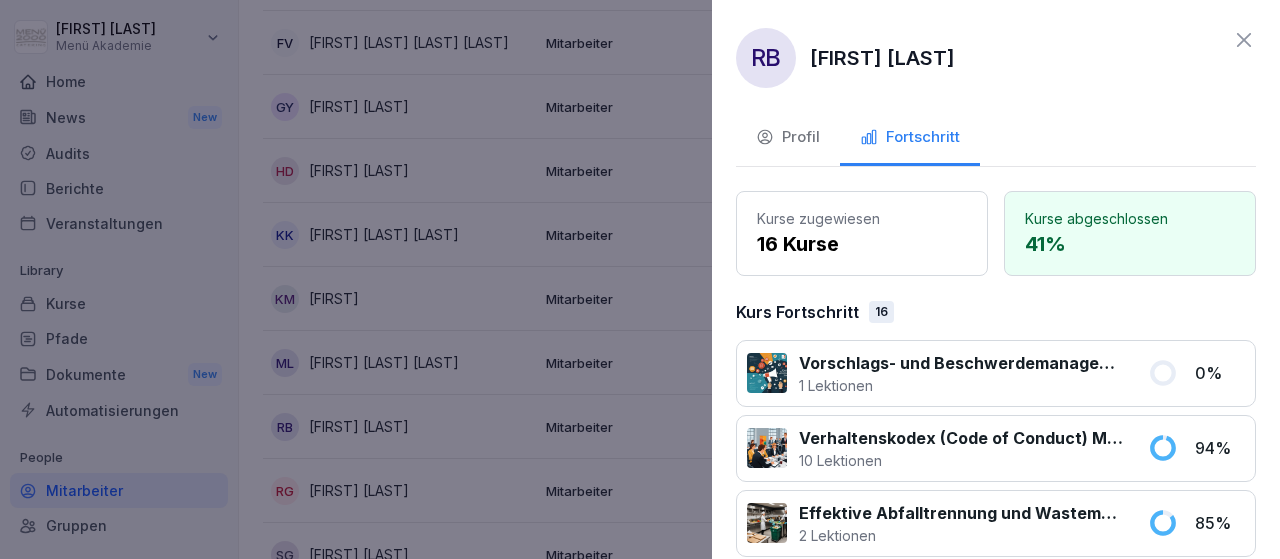 click 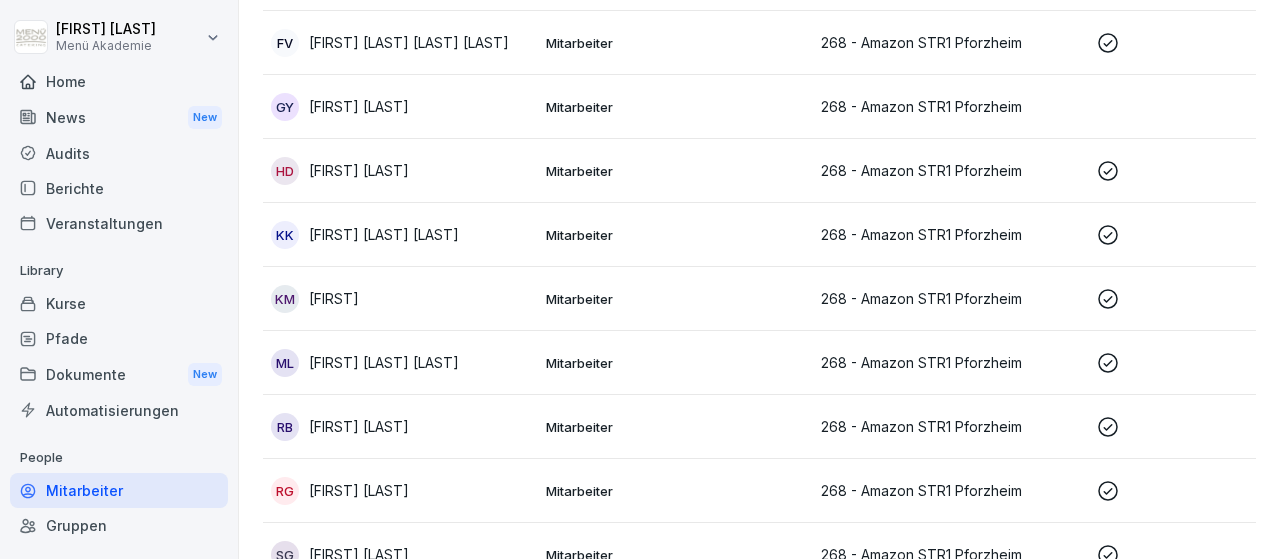 scroll, scrollTop: 0, scrollLeft: 0, axis: both 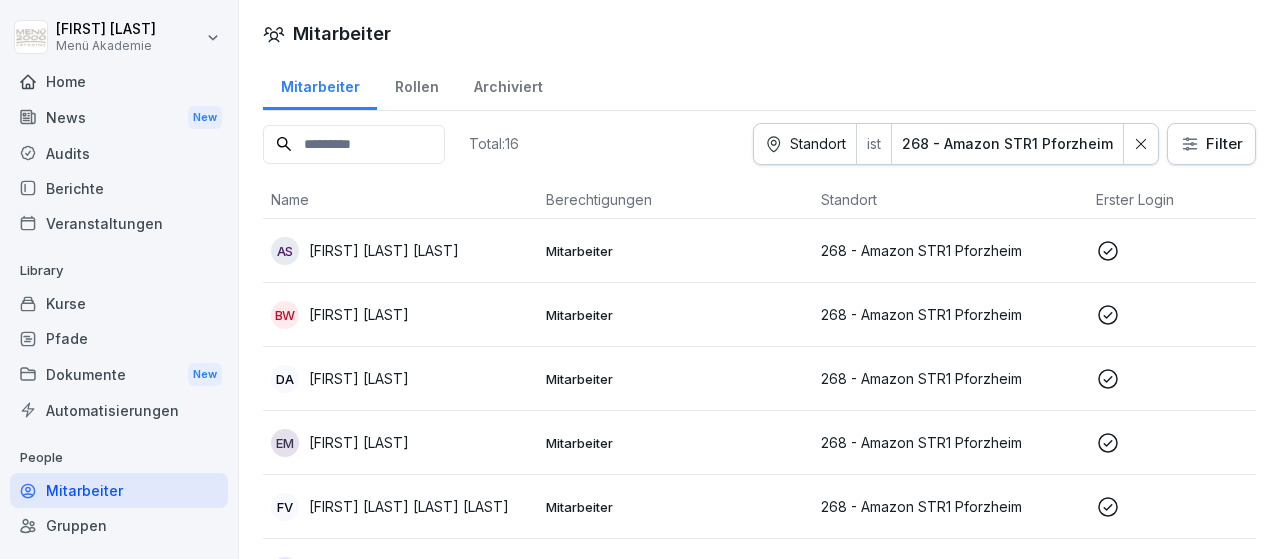 click on "[FIRST] [LAST] [LAST]" at bounding box center (384, 250) 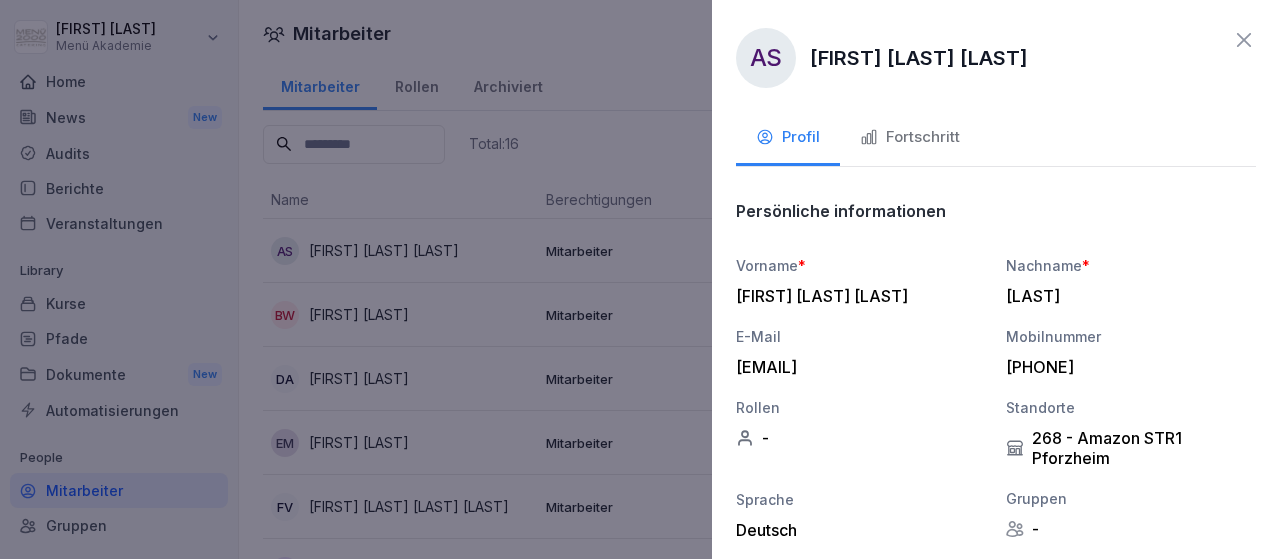 click on "Fortschritt" at bounding box center (910, 137) 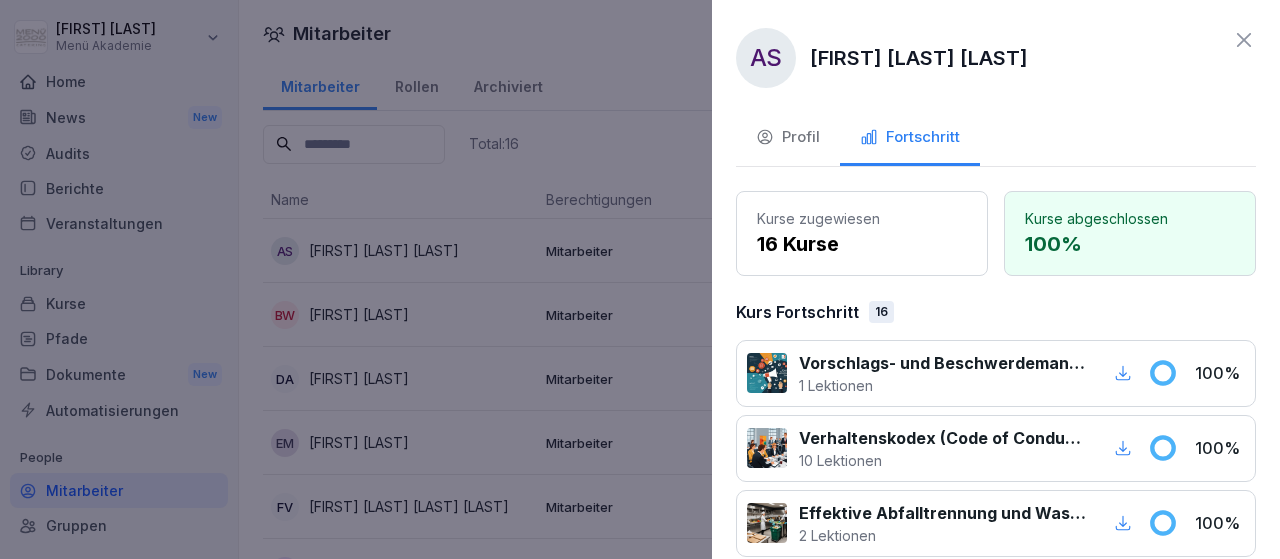 click at bounding box center (640, 279) 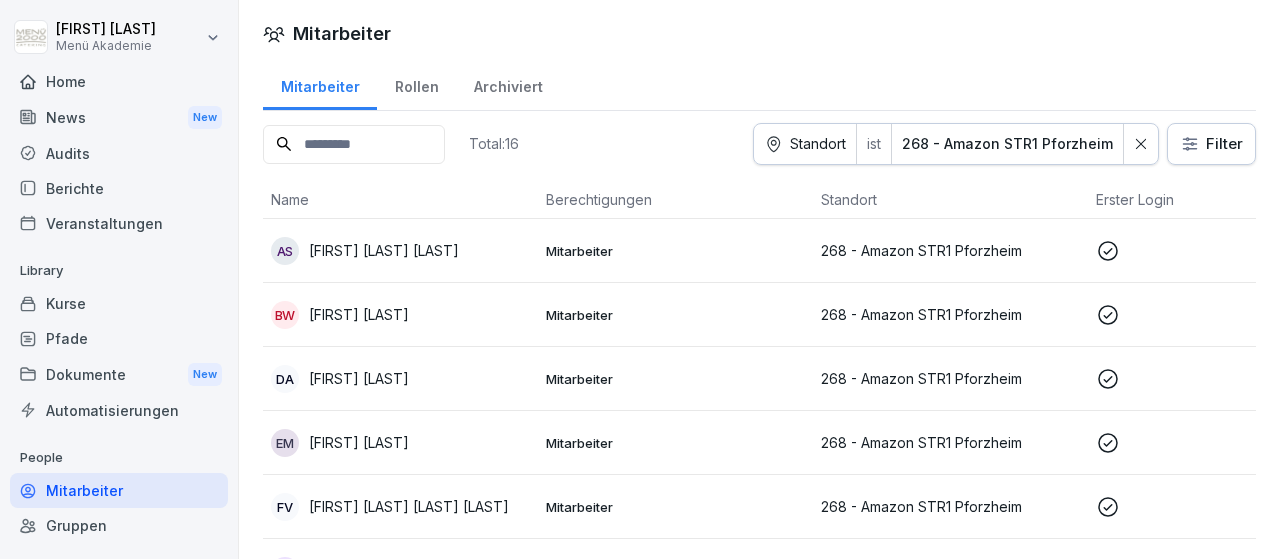 click on "[FIRST] [LAST]" at bounding box center (359, 314) 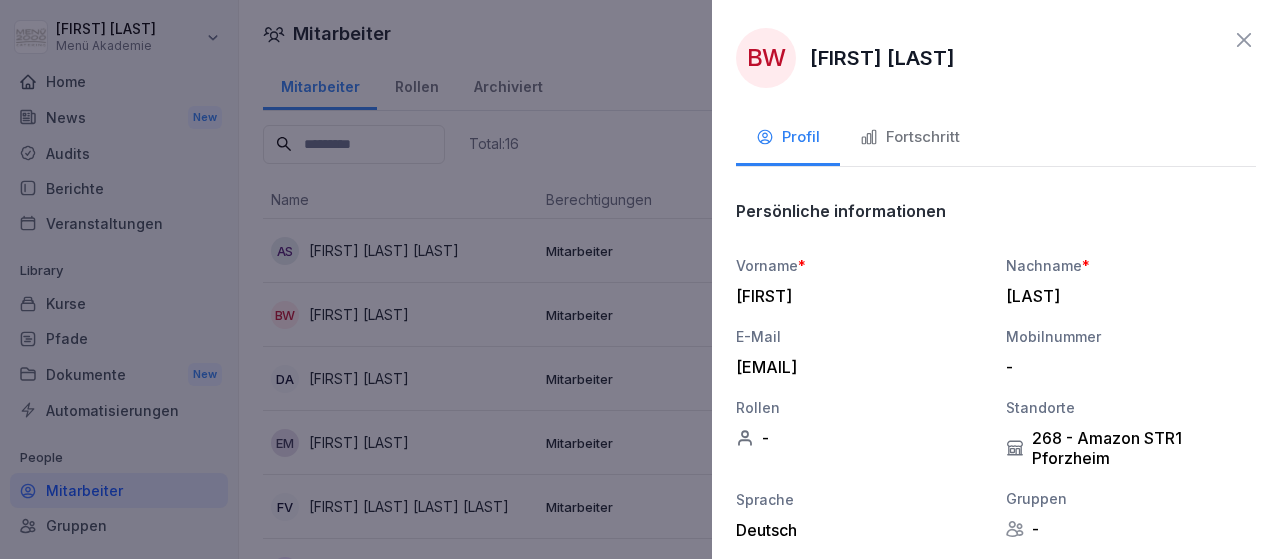 click on "Fortschritt" at bounding box center [910, 137] 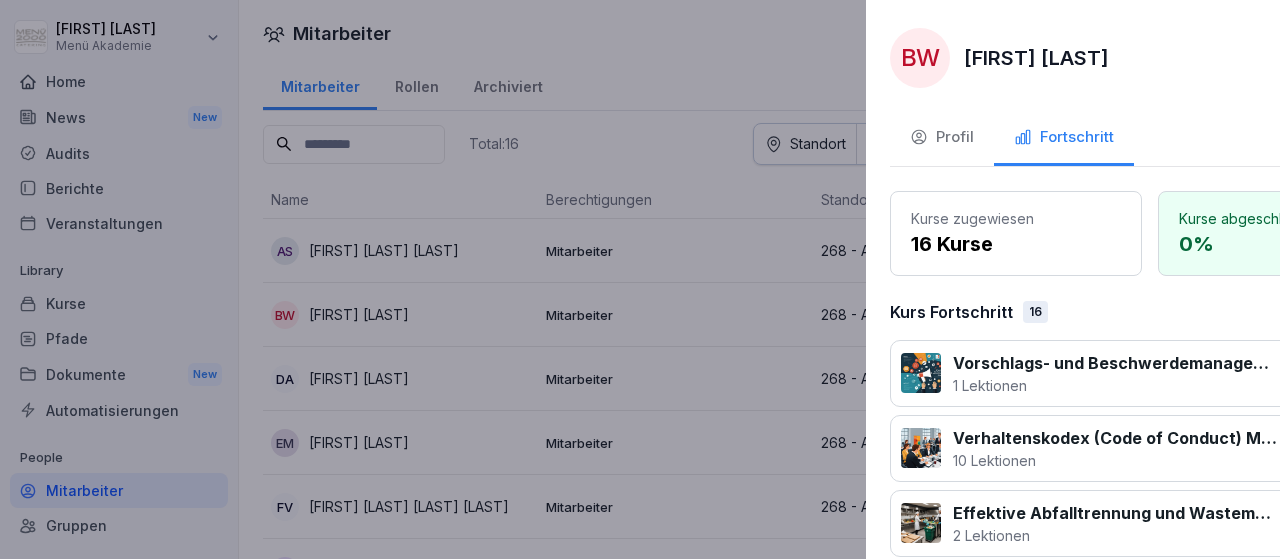 click at bounding box center (640, 279) 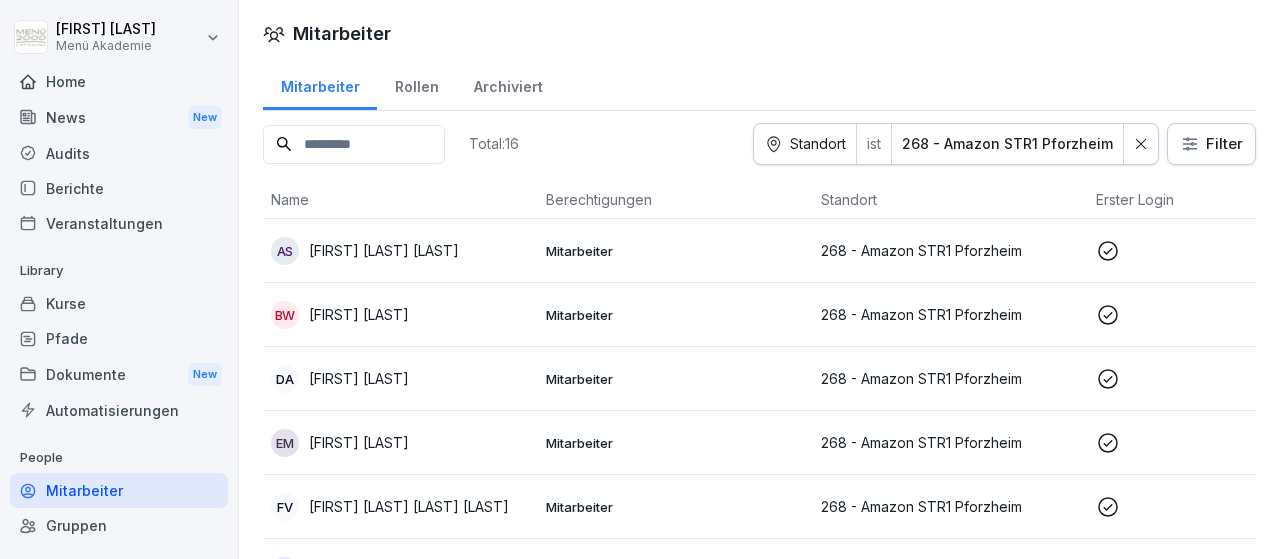 click on "[FIRST] [LAST]" at bounding box center [359, 378] 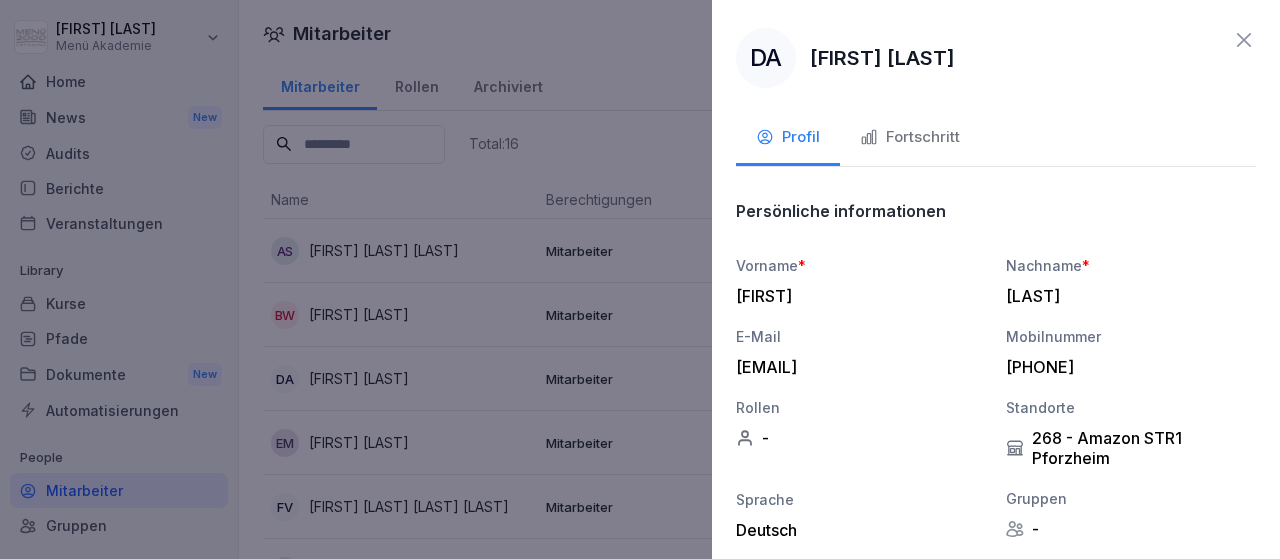 click on "Fortschritt" at bounding box center [910, 137] 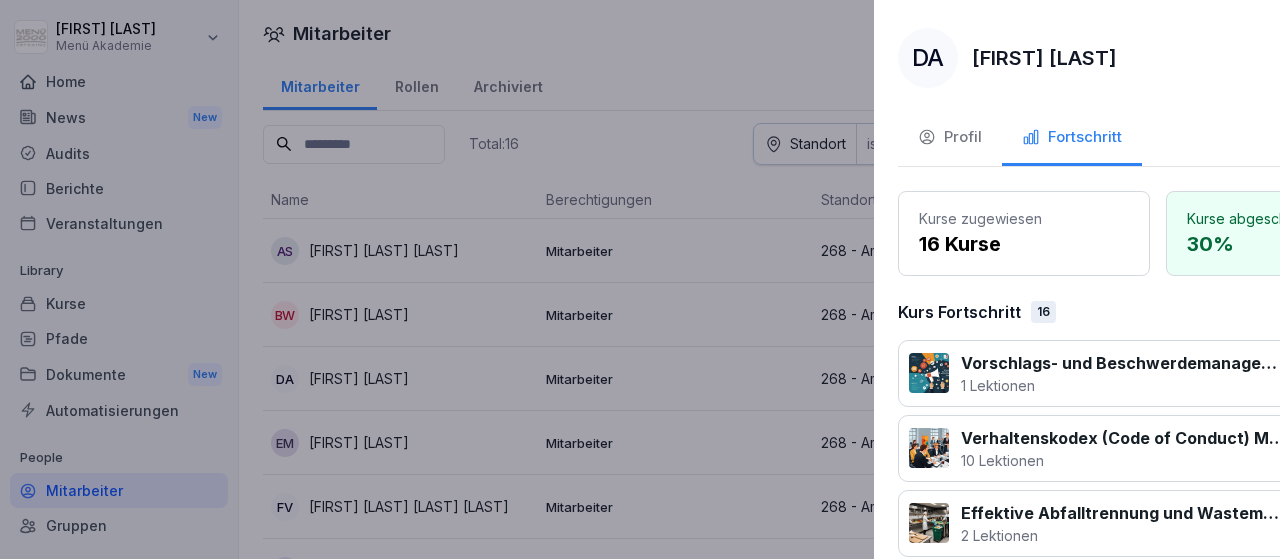 click at bounding box center (640, 279) 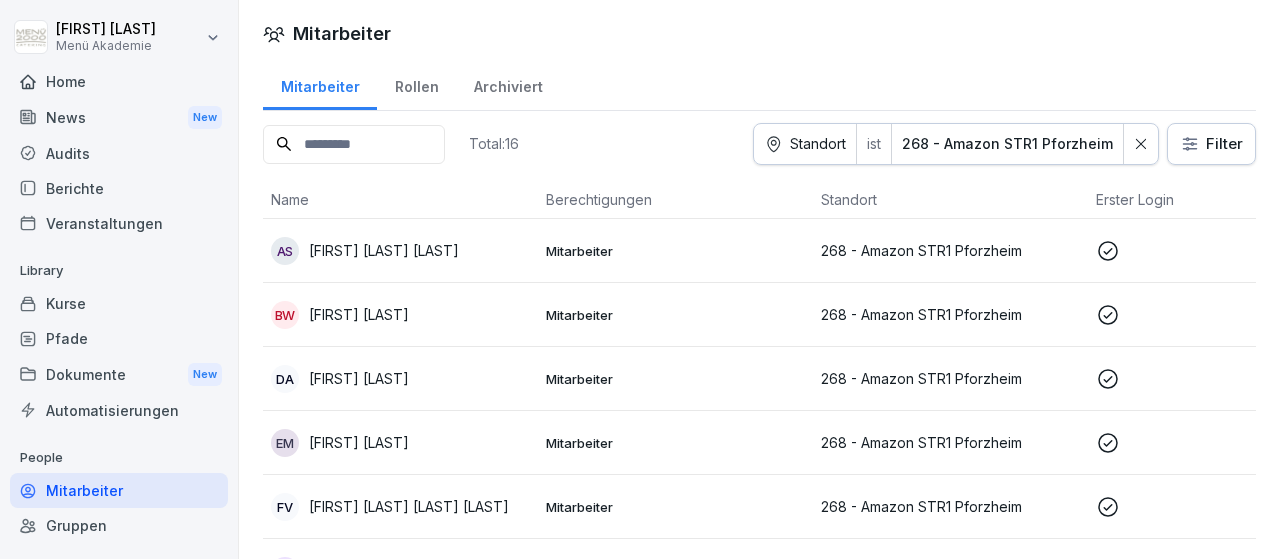 click on "[FIRST] [LAST]" at bounding box center [359, 442] 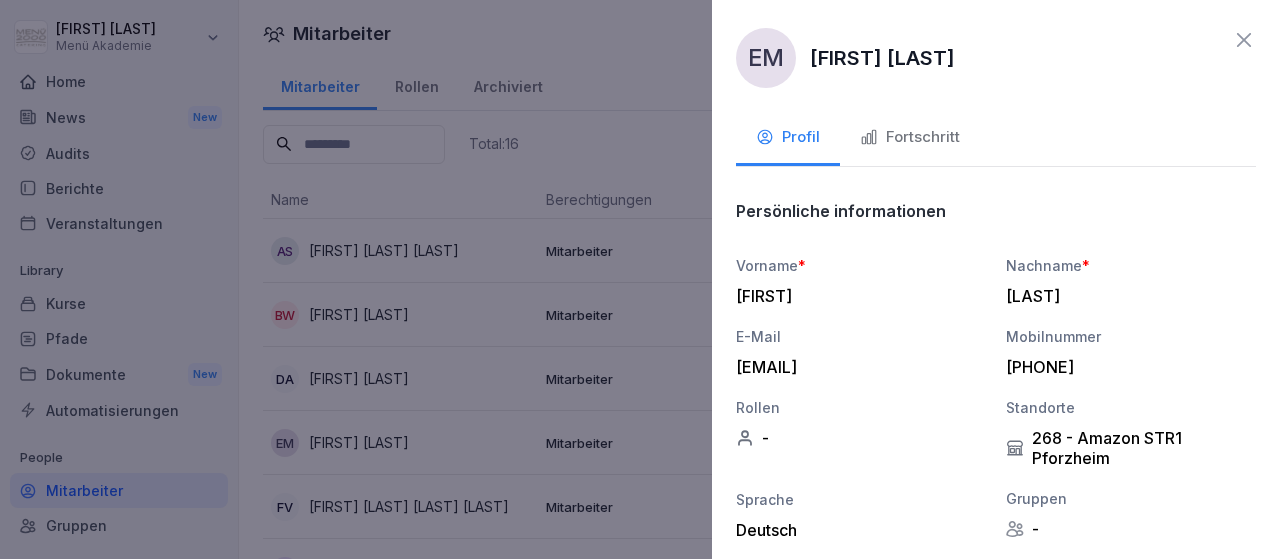 click on "Fortschritt" at bounding box center (910, 137) 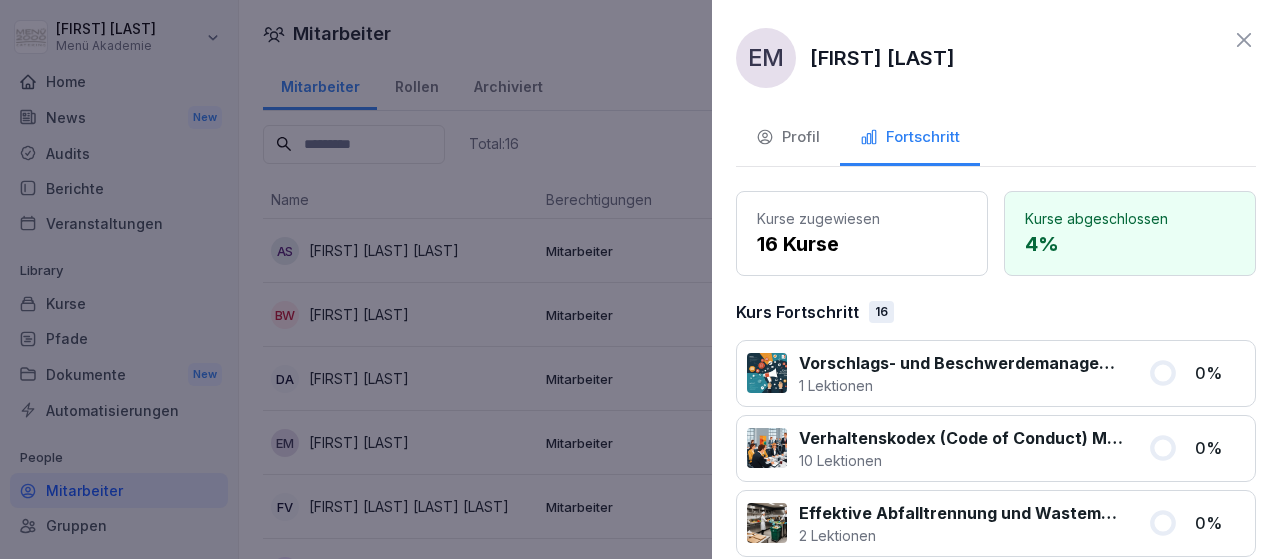 click at bounding box center [640, 279] 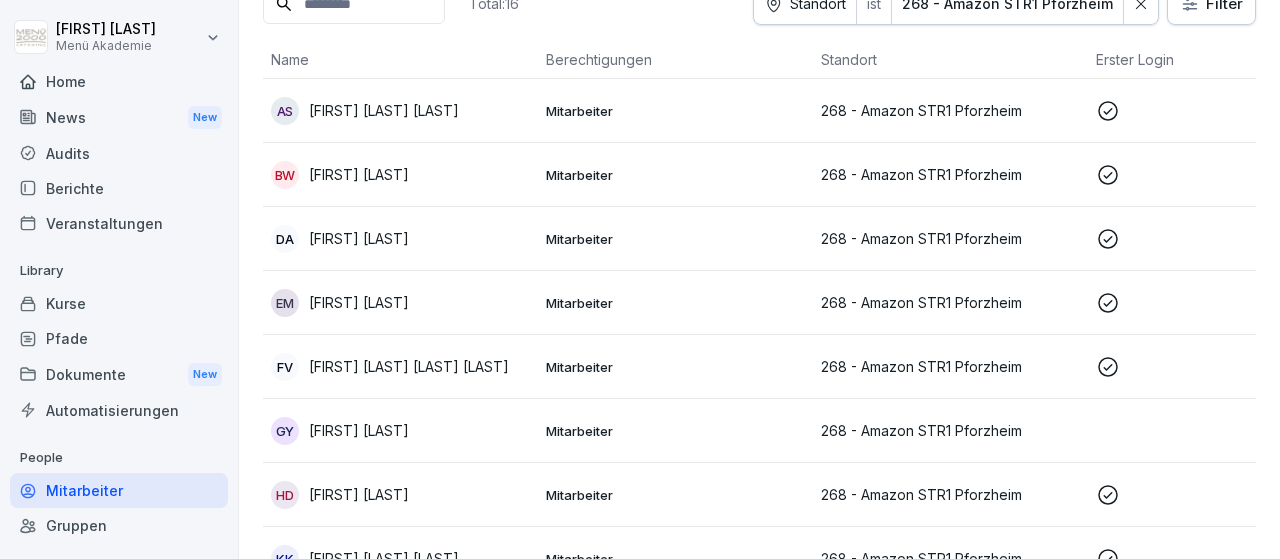 scroll, scrollTop: 232, scrollLeft: 0, axis: vertical 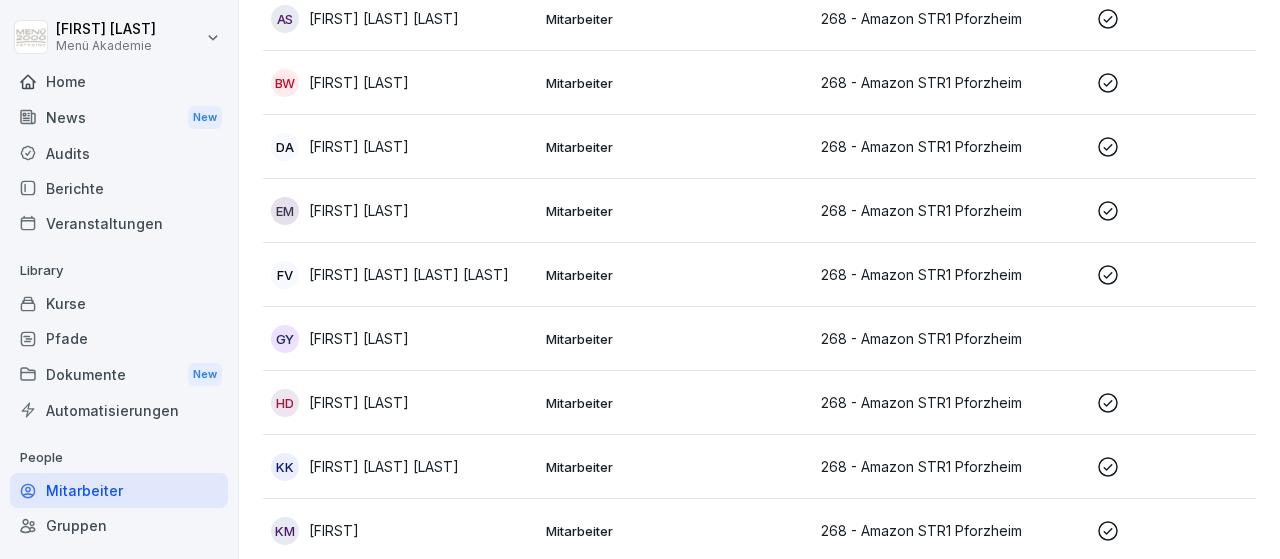 click on "[FIRST] [LAST] [LAST] [LAST]" at bounding box center [409, 274] 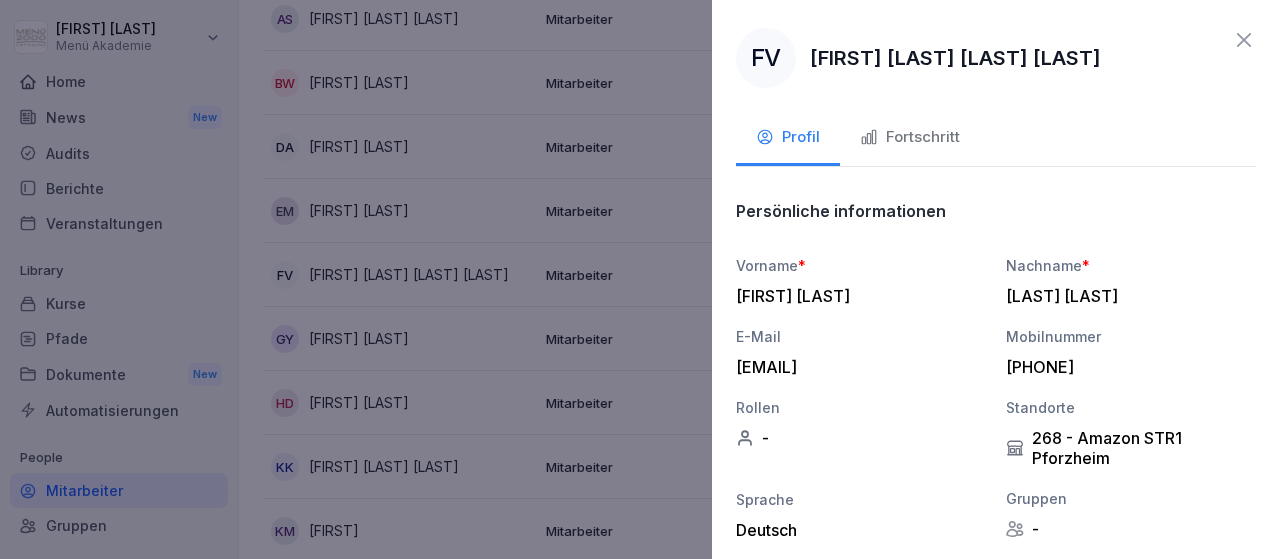 click on "Fortschritt" at bounding box center (910, 137) 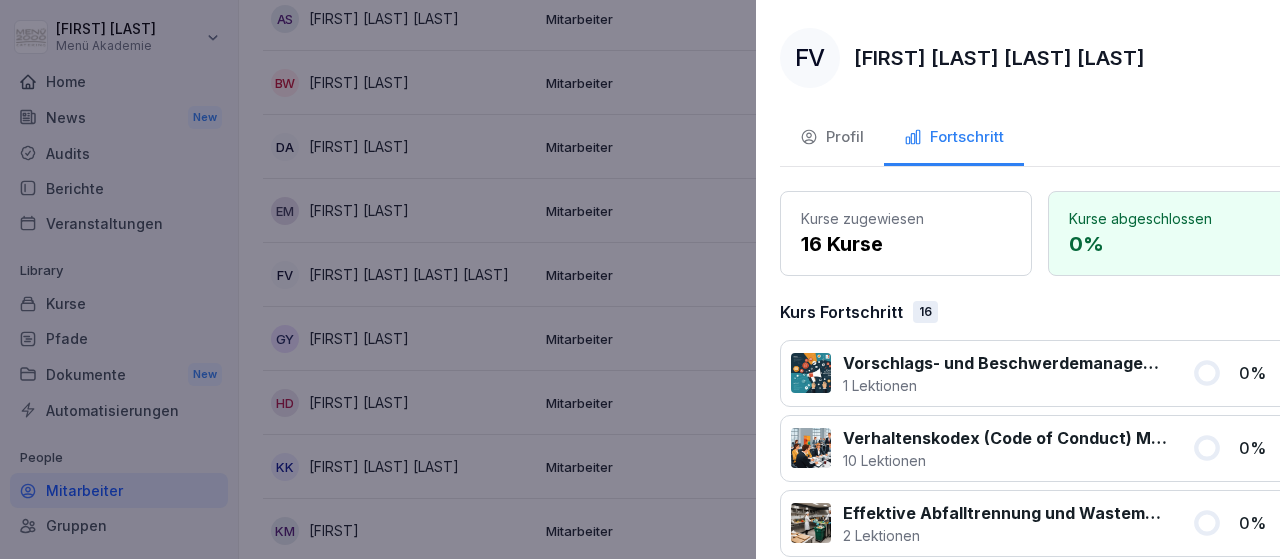 click at bounding box center (640, 279) 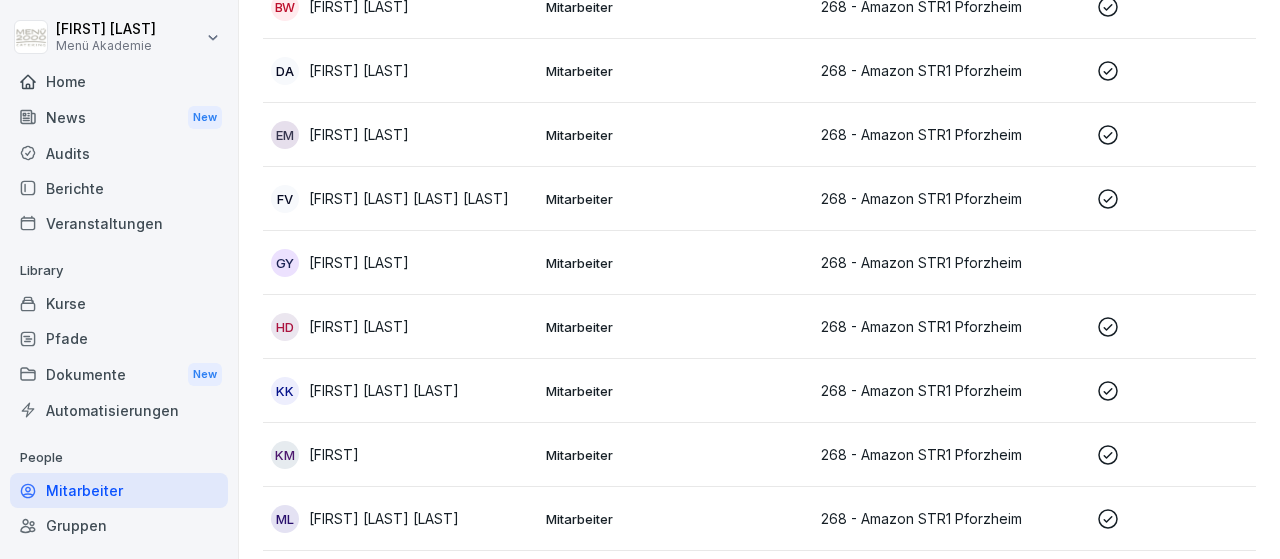 scroll, scrollTop: 348, scrollLeft: 0, axis: vertical 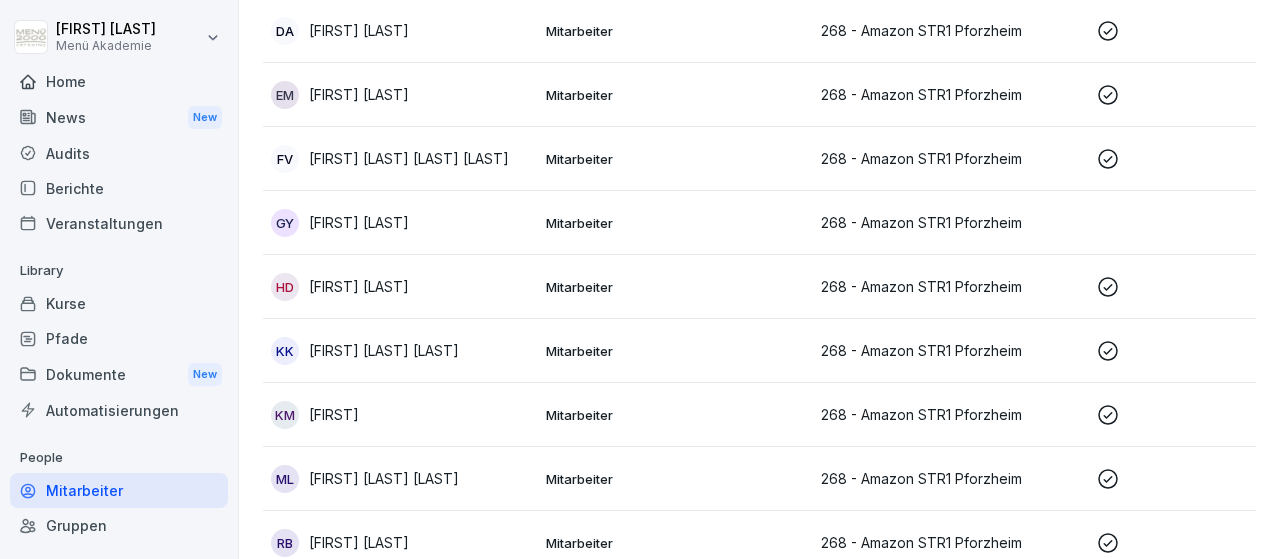 click on "[FIRST]" at bounding box center [334, 414] 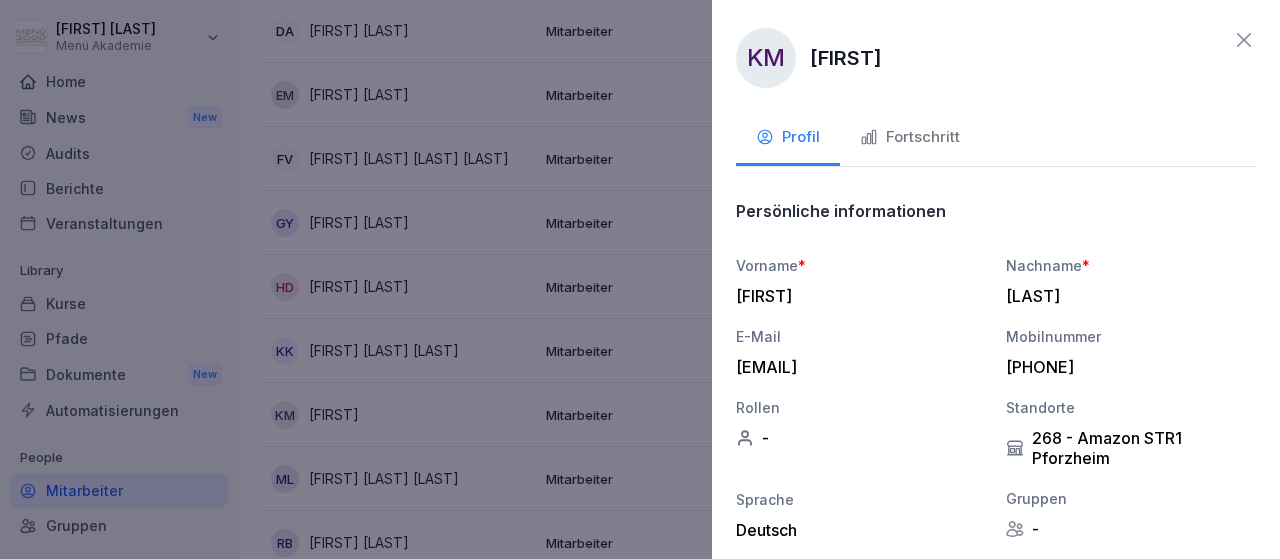click on "Fortschritt" at bounding box center [910, 137] 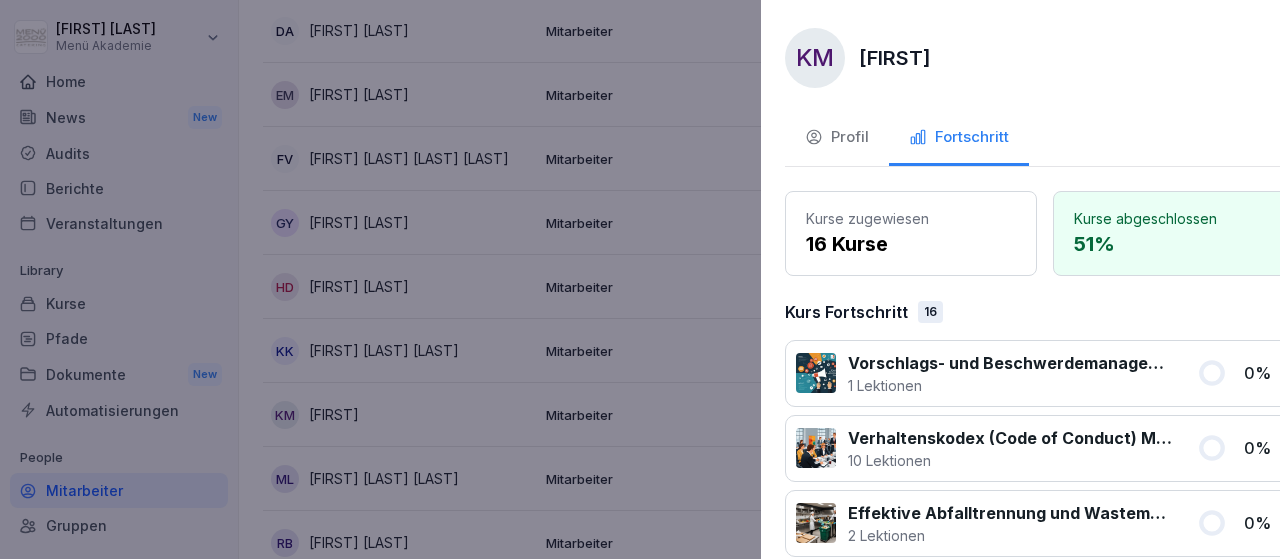 click at bounding box center (640, 279) 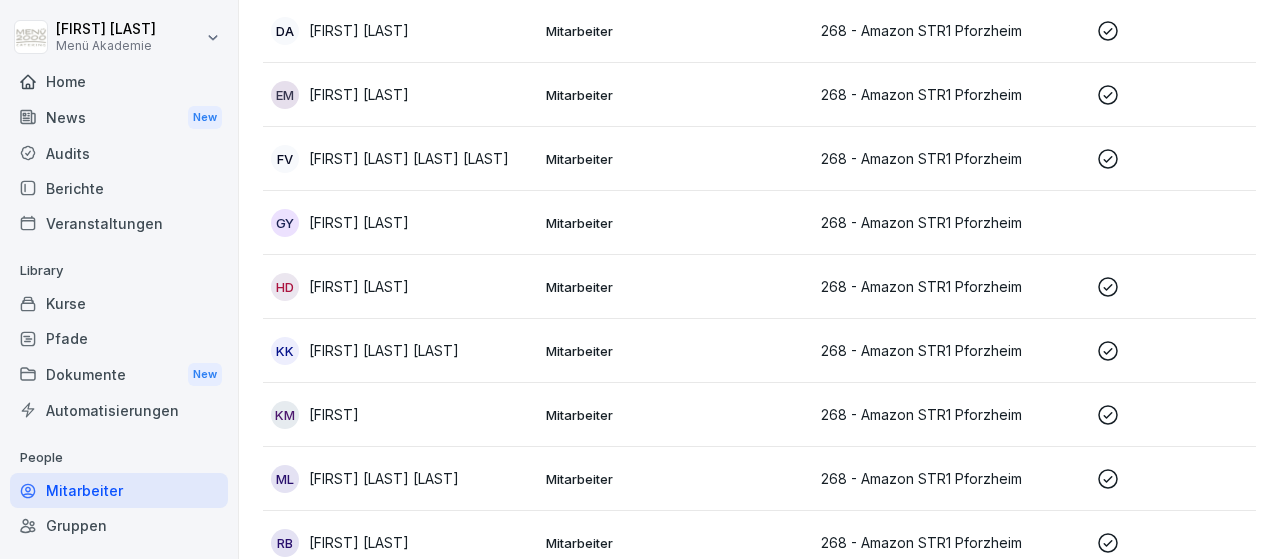 scroll, scrollTop: 348, scrollLeft: 0, axis: vertical 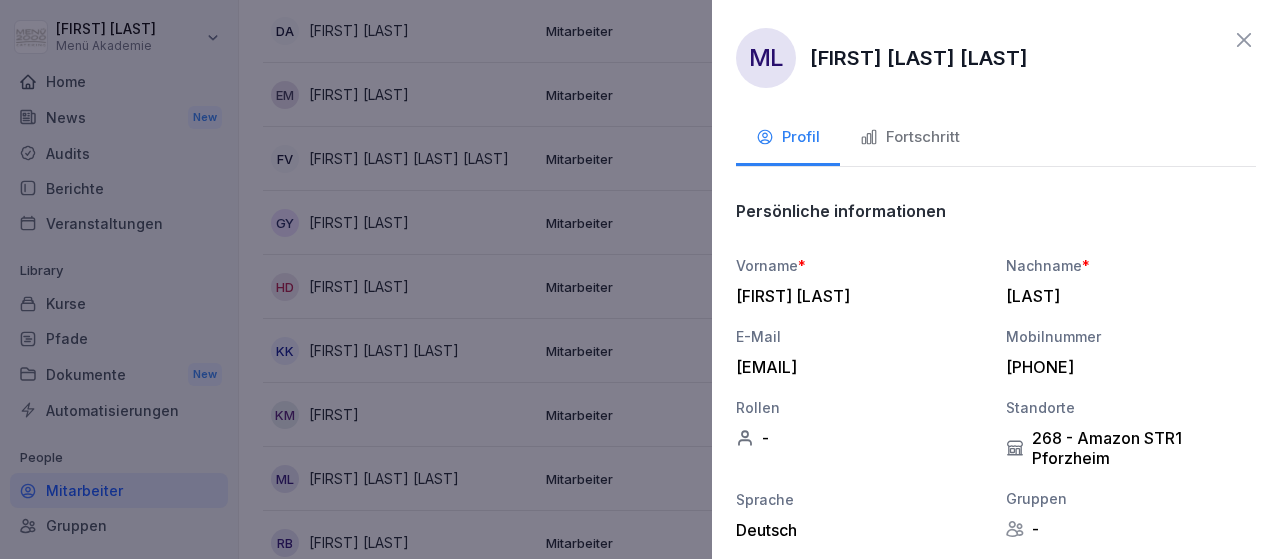 click on "Fortschritt" at bounding box center (910, 137) 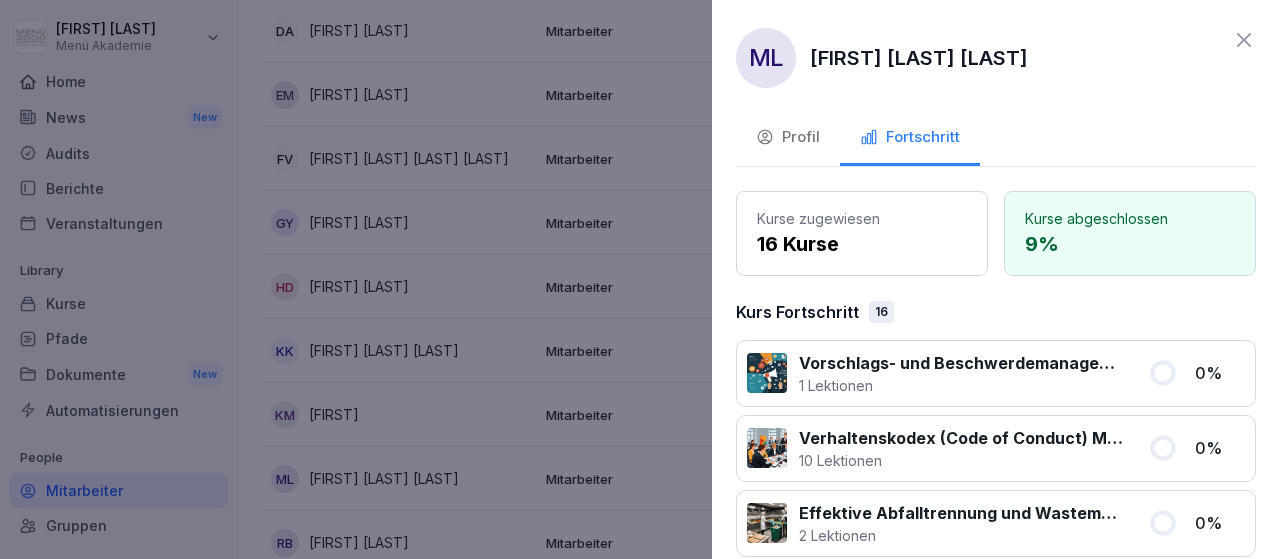 click at bounding box center (640, 279) 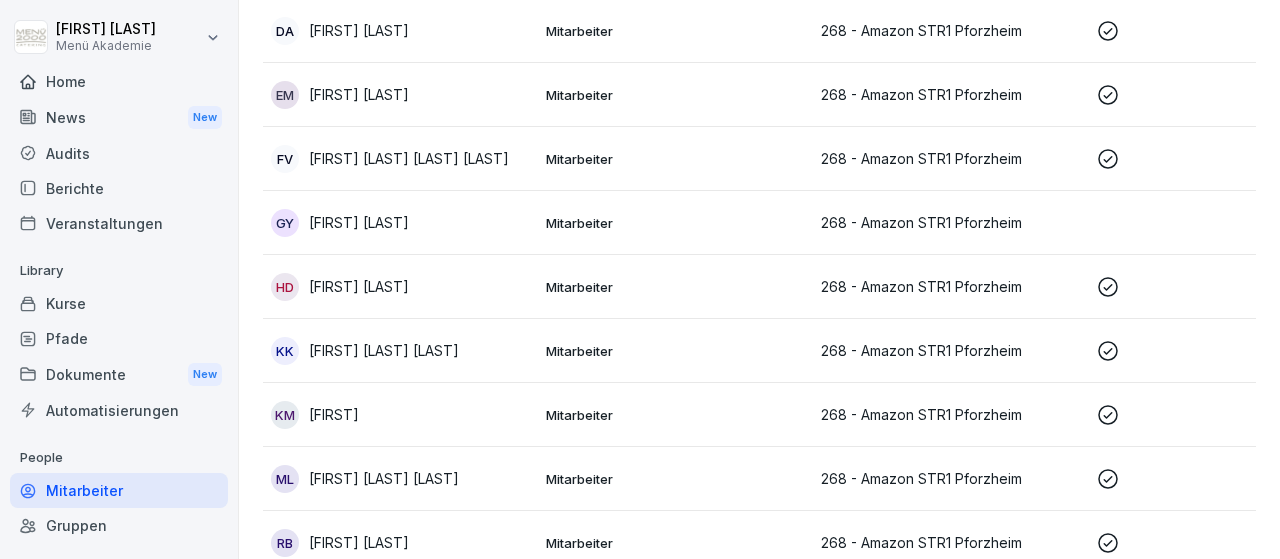 scroll, scrollTop: 580, scrollLeft: 0, axis: vertical 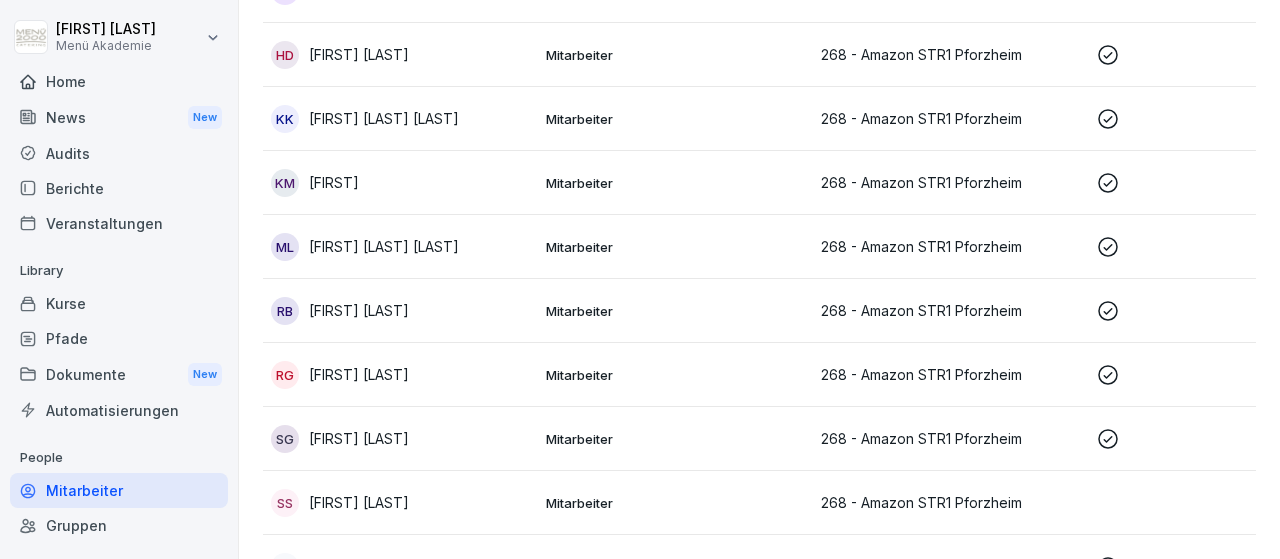 click on "[FIRST] [LAST]" at bounding box center [359, 374] 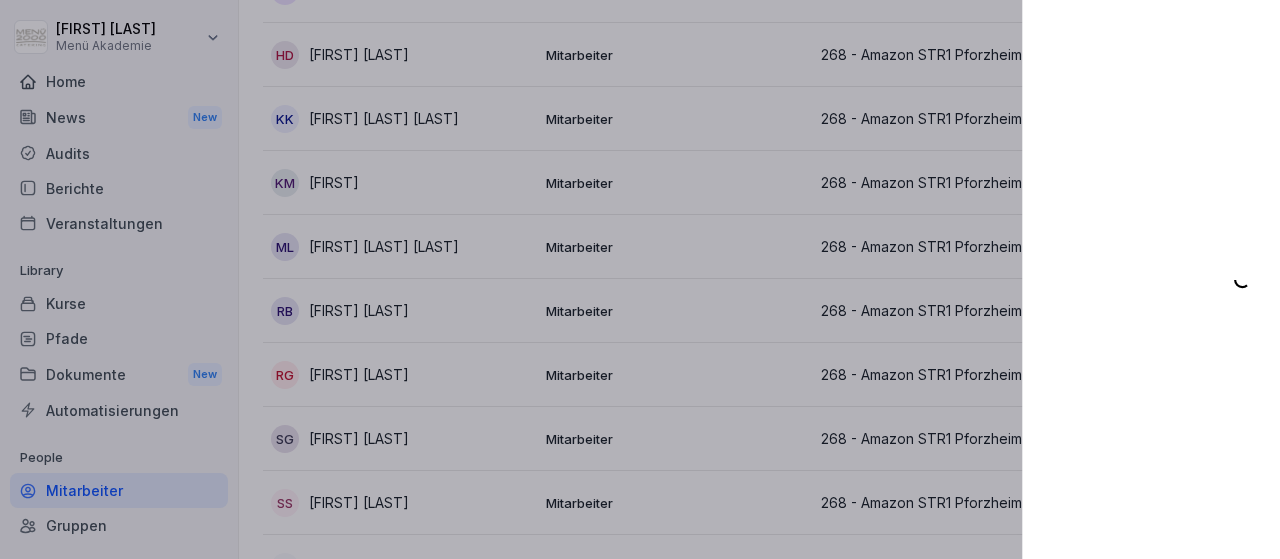 scroll, scrollTop: 580, scrollLeft: 0, axis: vertical 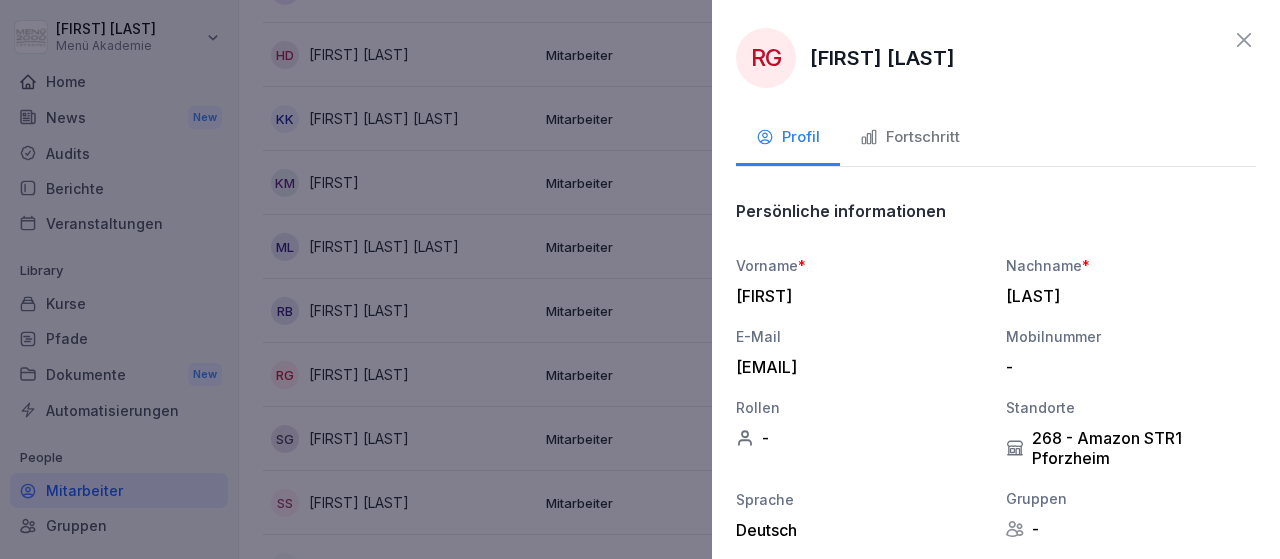 click on "Fortschritt" at bounding box center [910, 137] 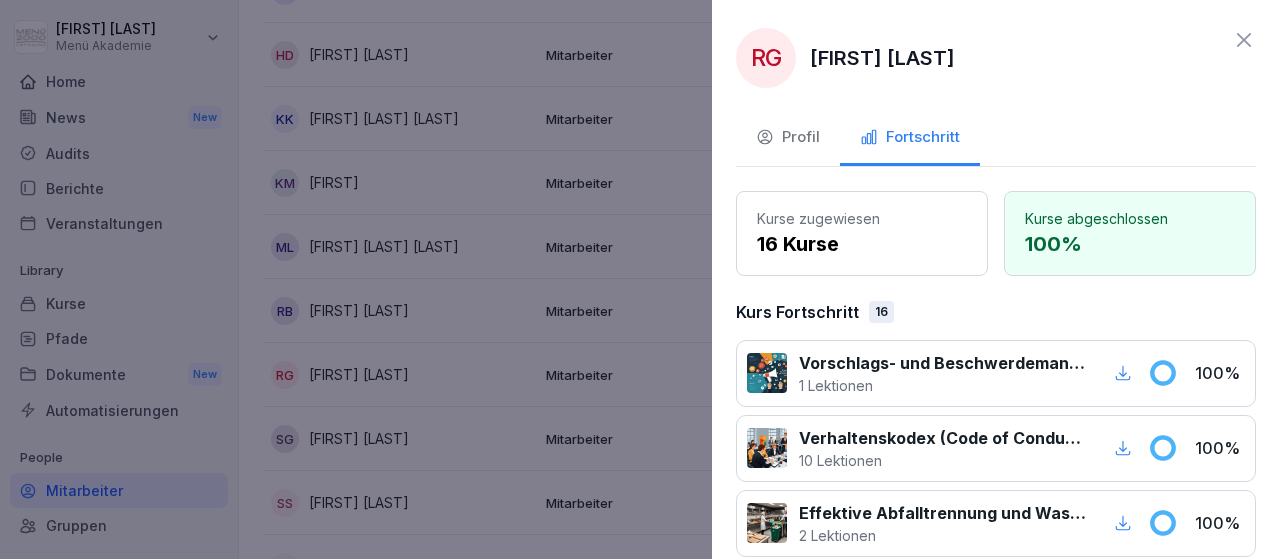 click at bounding box center [640, 279] 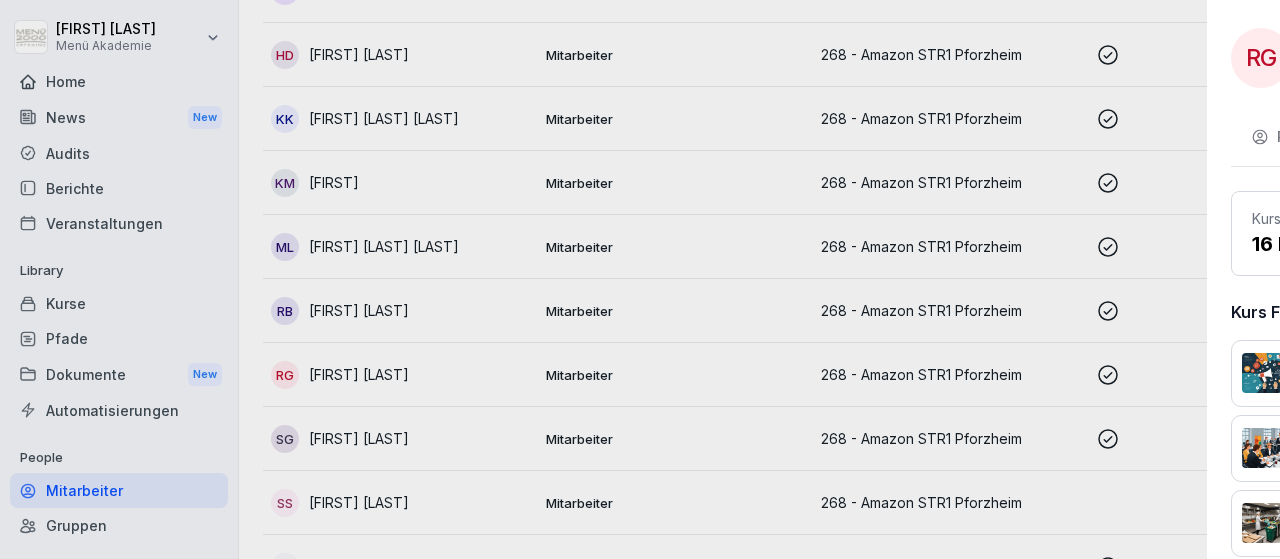 scroll, scrollTop: 580, scrollLeft: 0, axis: vertical 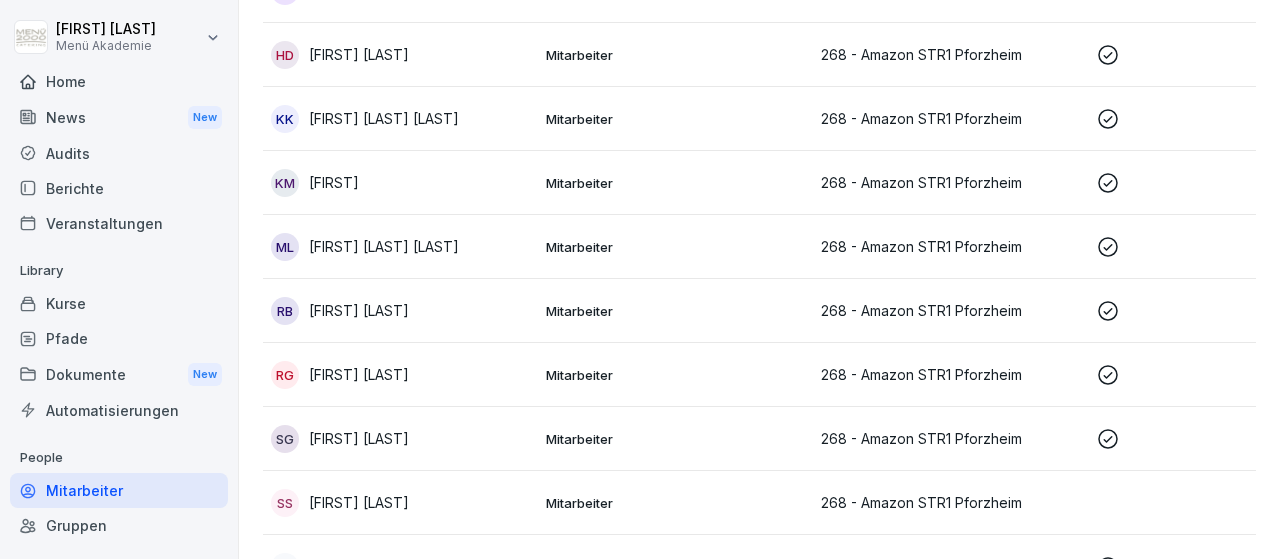 click on "[FIRST] [LAST]" at bounding box center [359, 438] 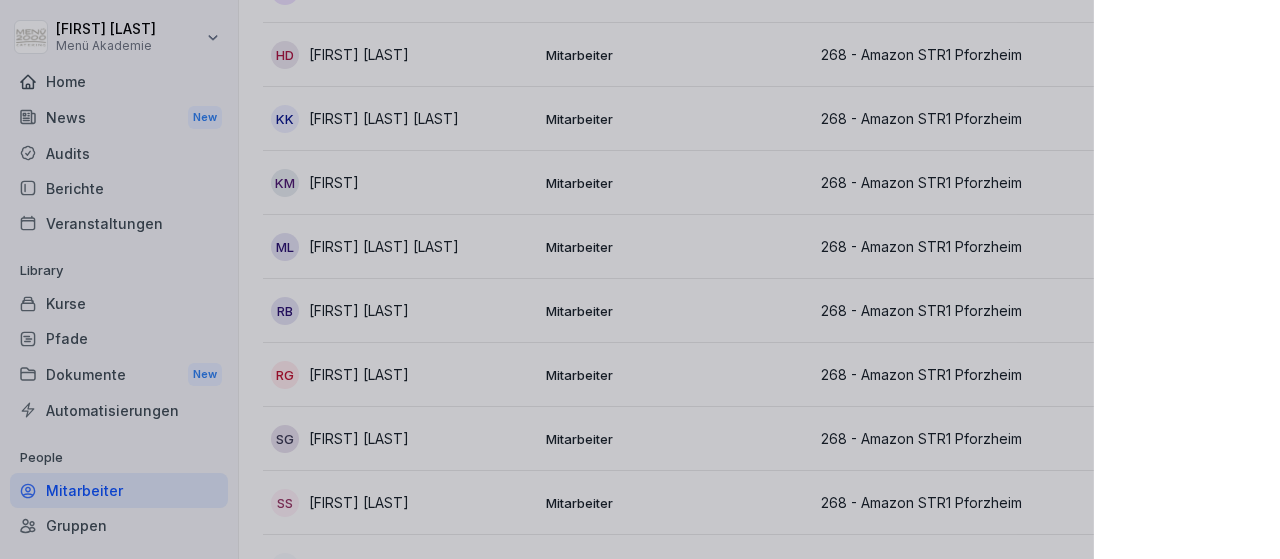 scroll, scrollTop: 580, scrollLeft: 0, axis: vertical 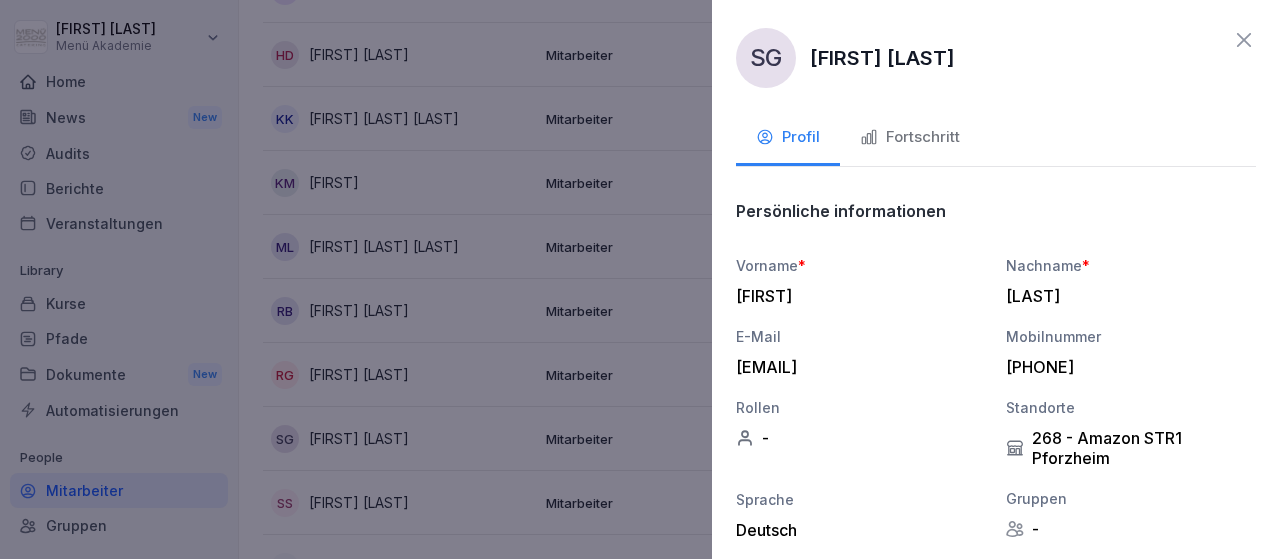 click on "Fortschritt" at bounding box center [910, 137] 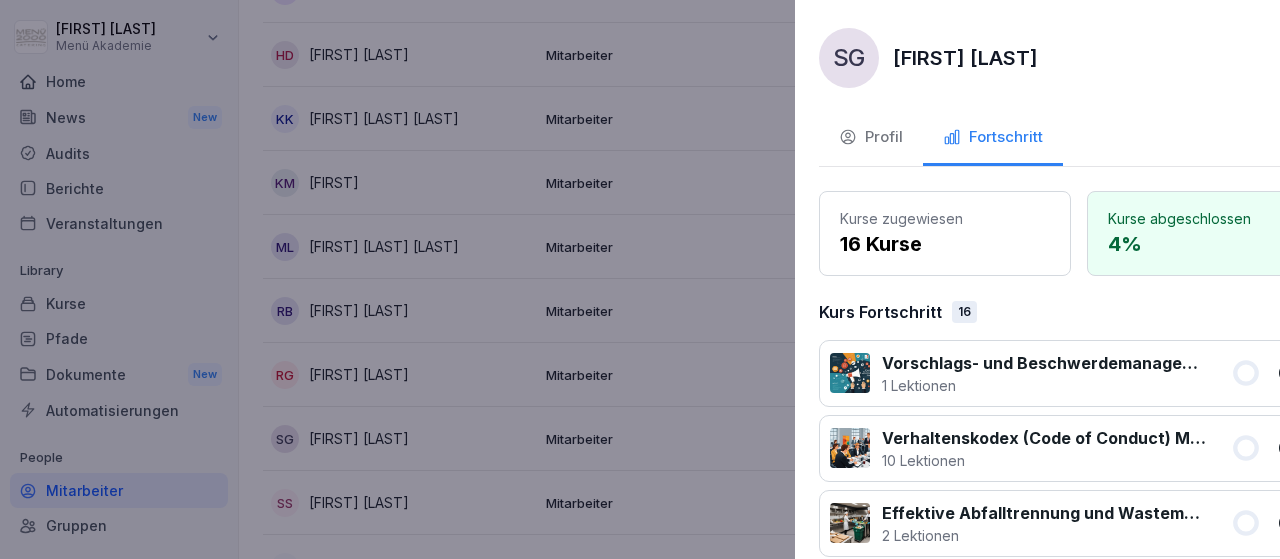 click at bounding box center [640, 279] 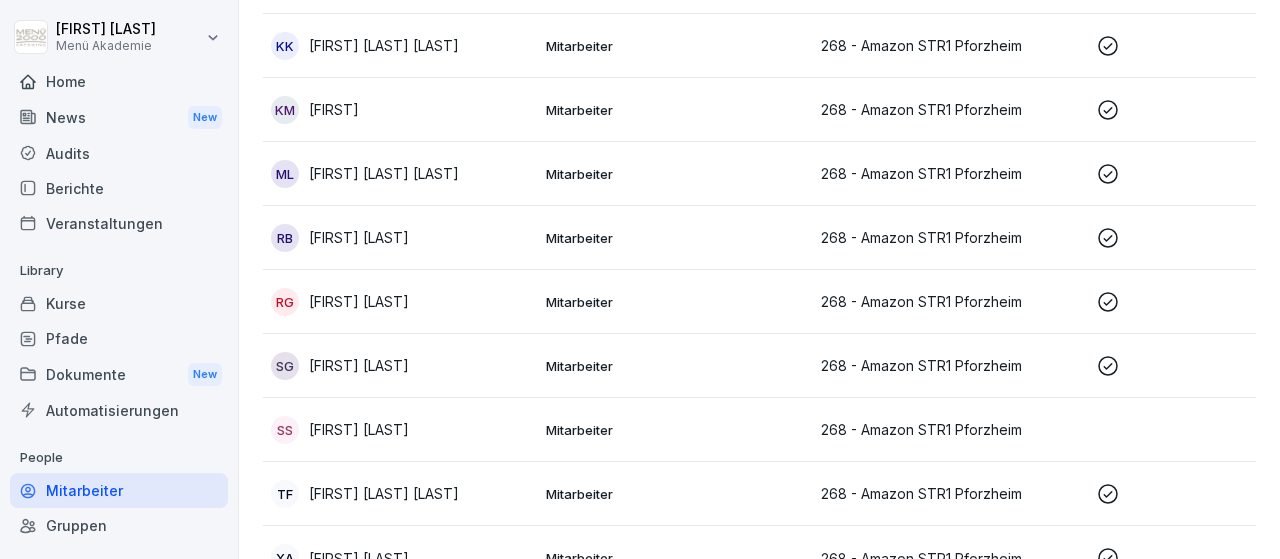 scroll, scrollTop: 696, scrollLeft: 0, axis: vertical 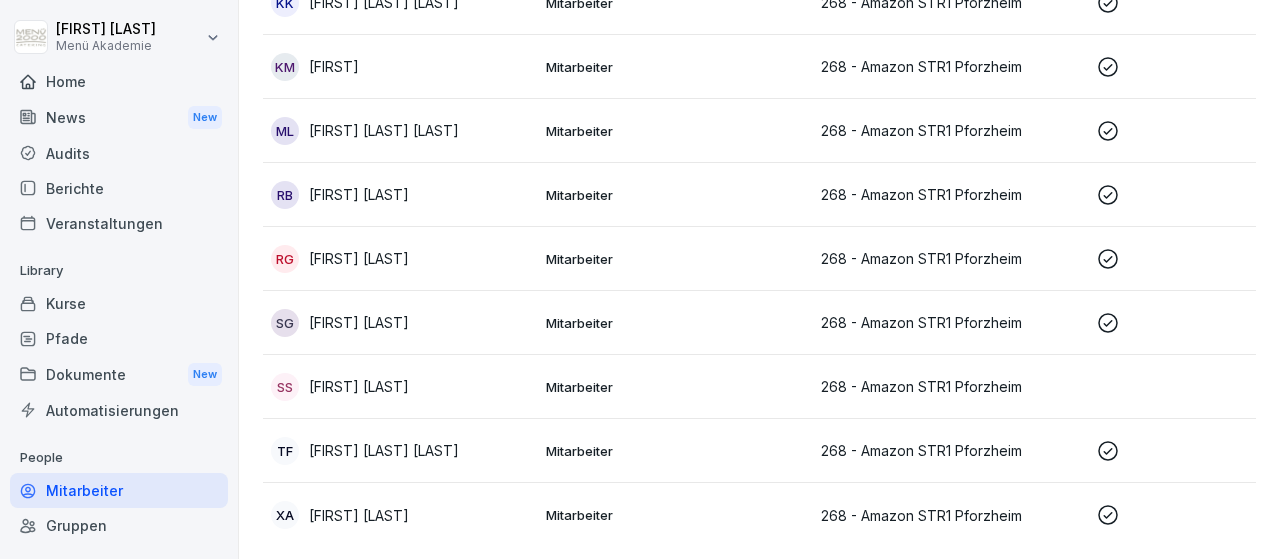 click on "[FIRST] [LAST] [LAST]" at bounding box center [384, 450] 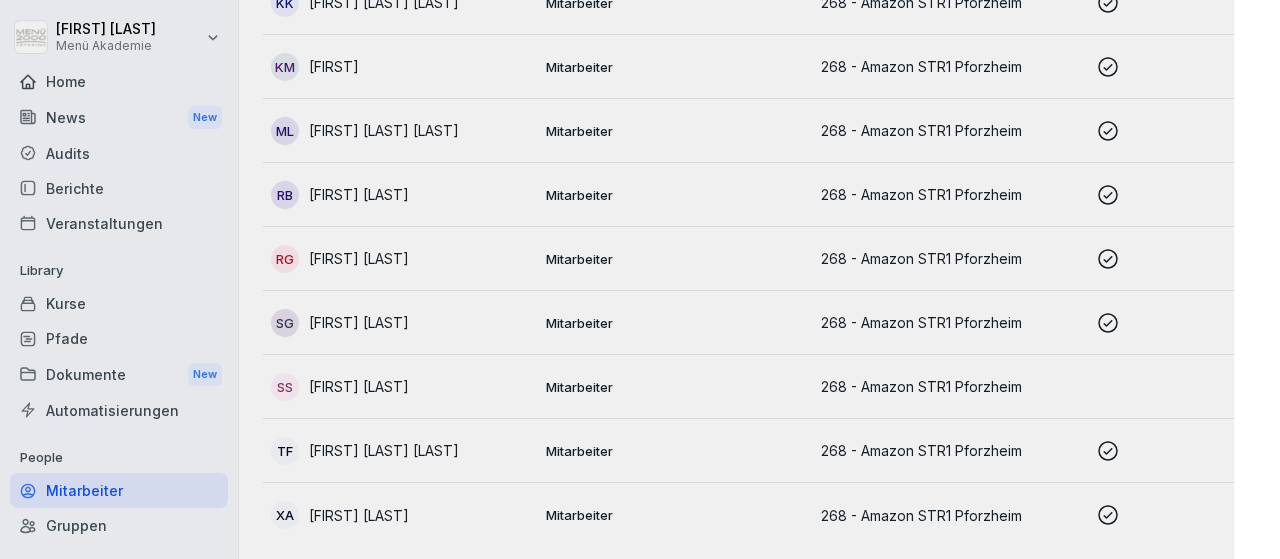 scroll, scrollTop: 696, scrollLeft: 0, axis: vertical 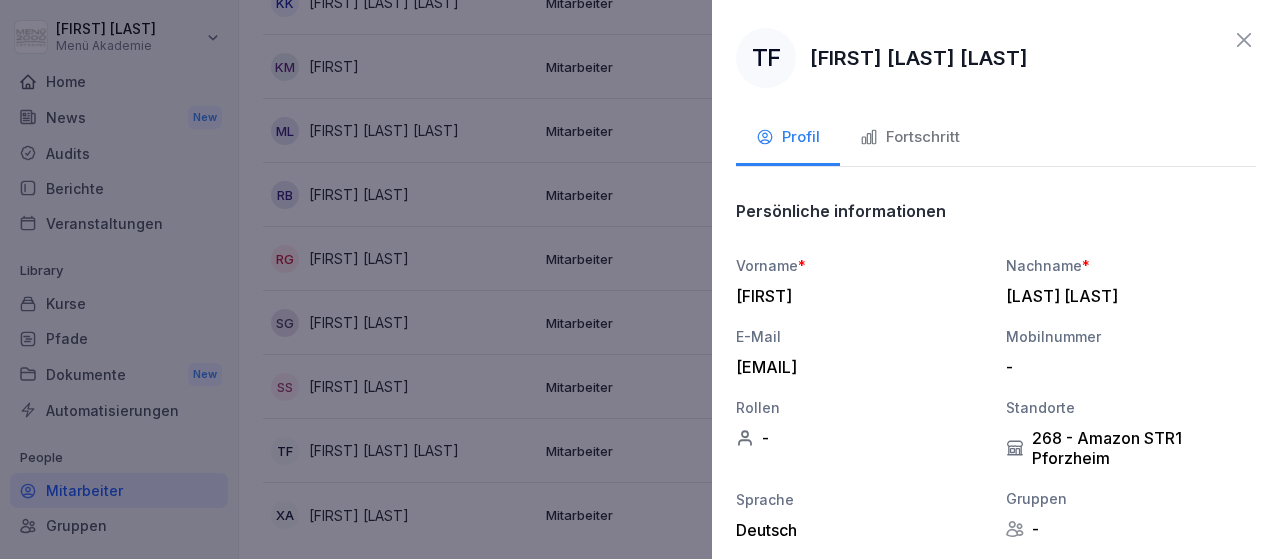 click on "Fortschritt" at bounding box center (910, 137) 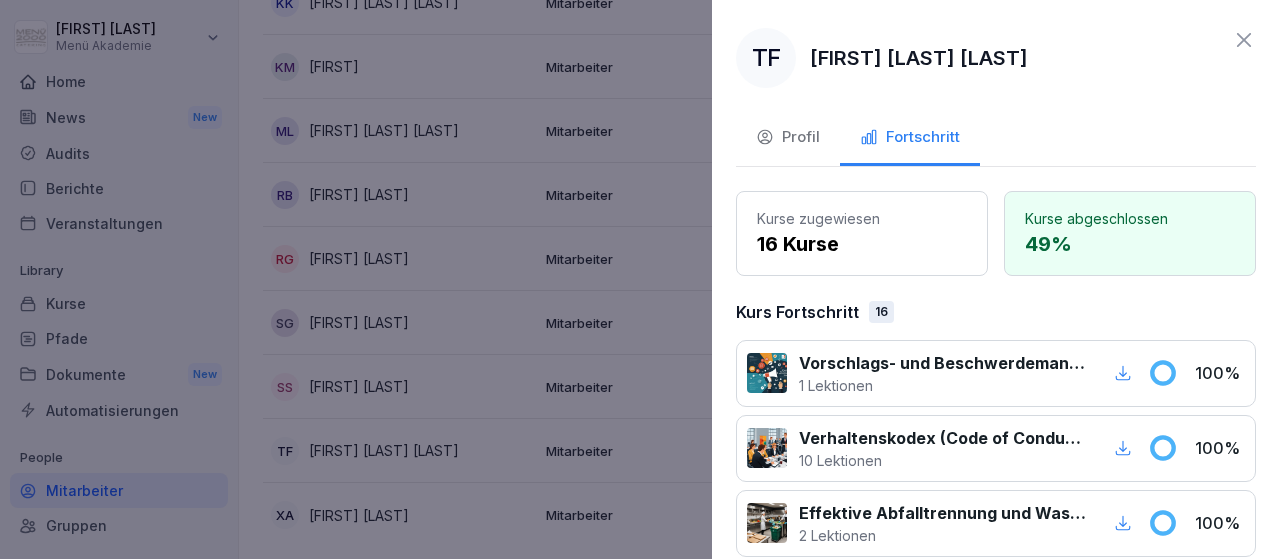click at bounding box center (640, 279) 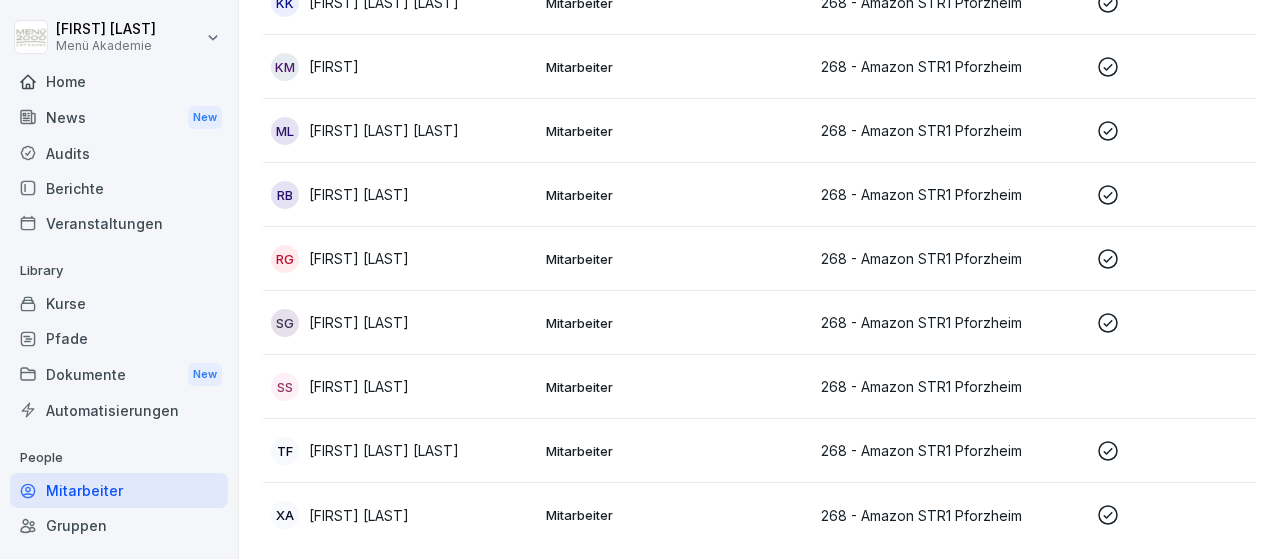 scroll, scrollTop: 698, scrollLeft: 0, axis: vertical 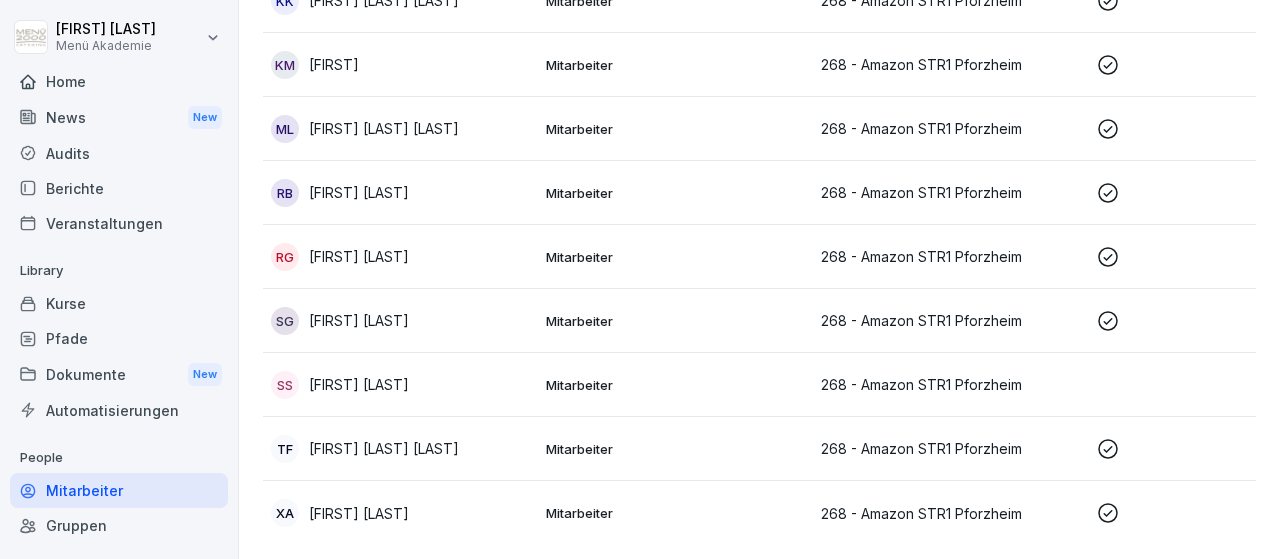 click on "[FIRST] [LAST]" at bounding box center [359, 513] 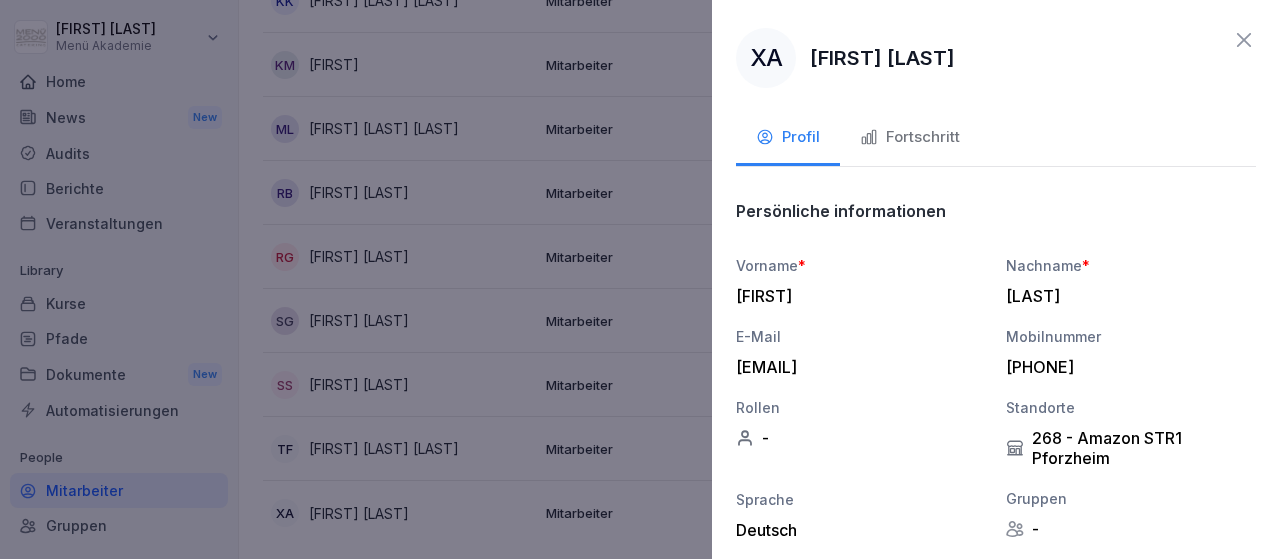 click on "Fortschritt" at bounding box center (910, 137) 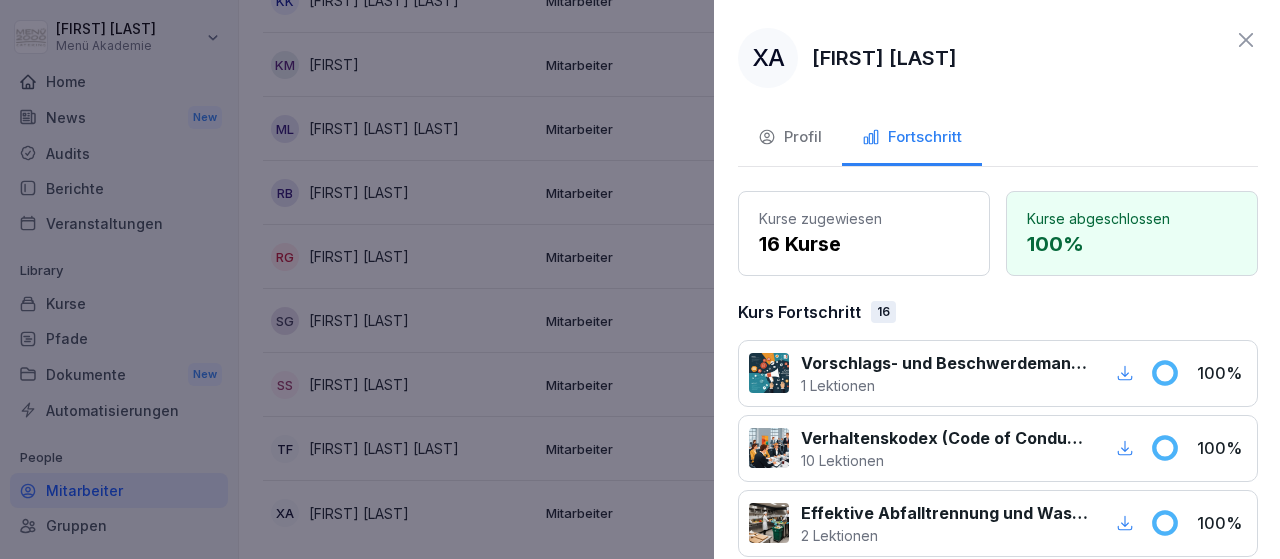click at bounding box center [640, 279] 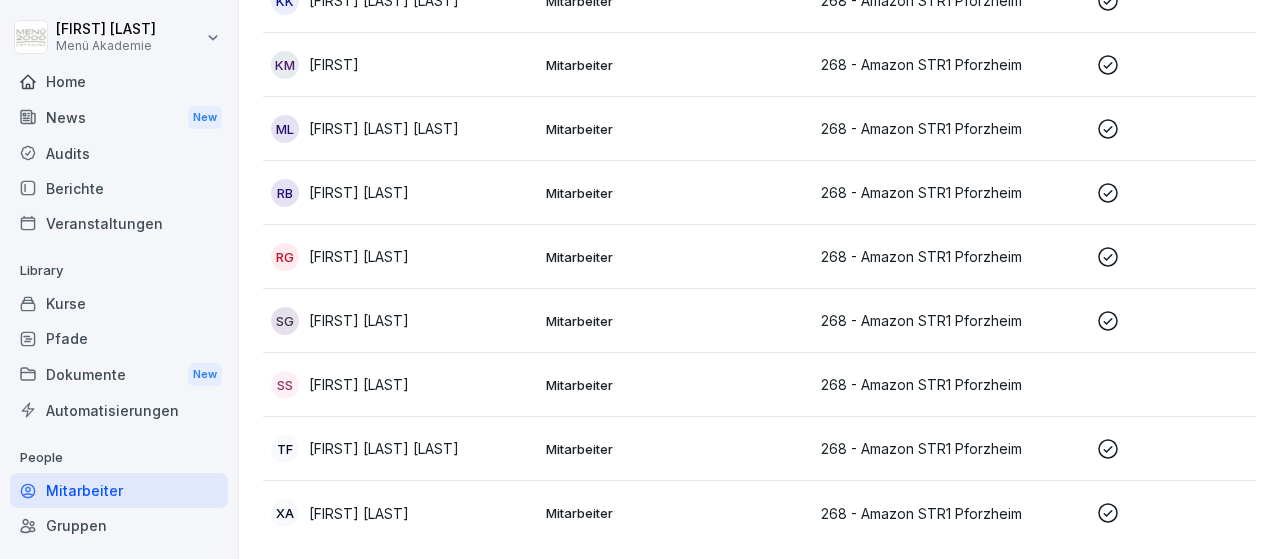 scroll, scrollTop: 698, scrollLeft: 0, axis: vertical 